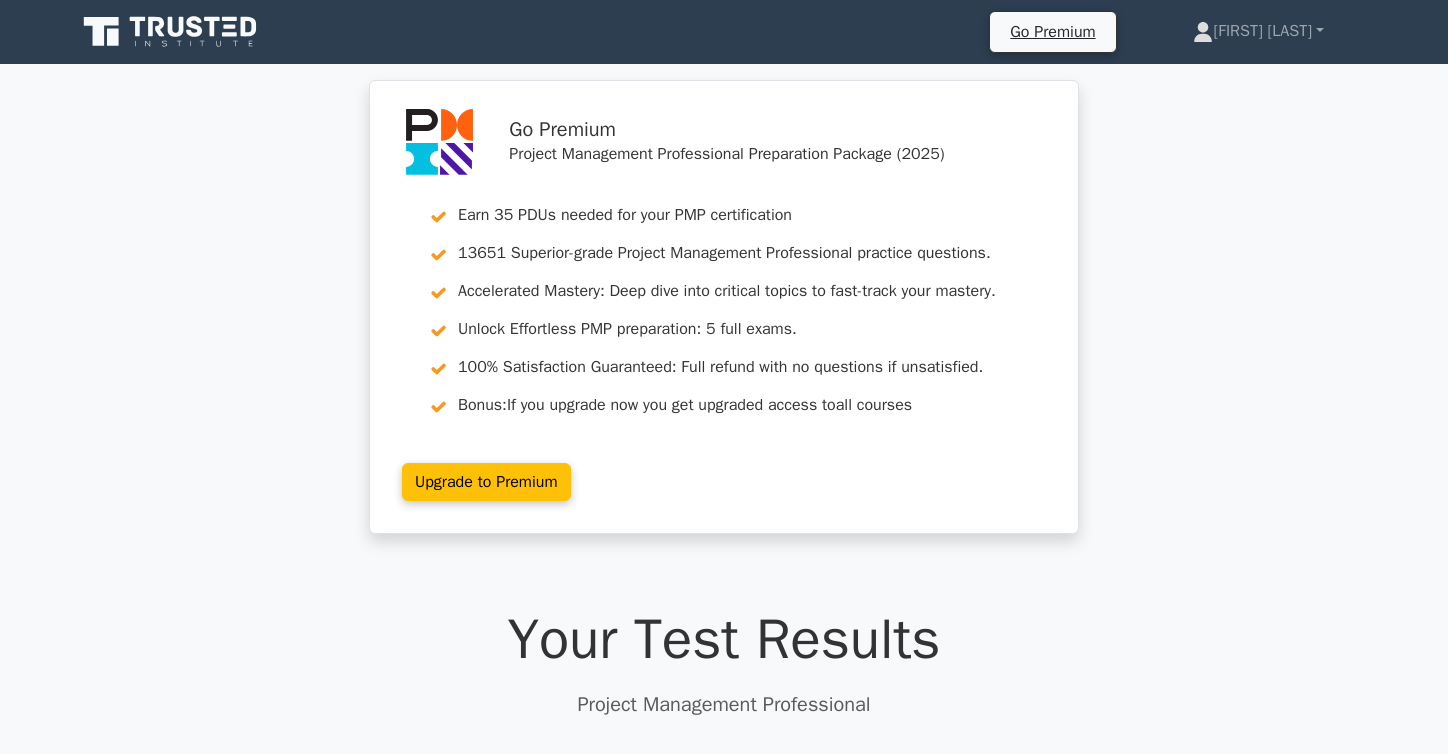 scroll, scrollTop: 3400, scrollLeft: 0, axis: vertical 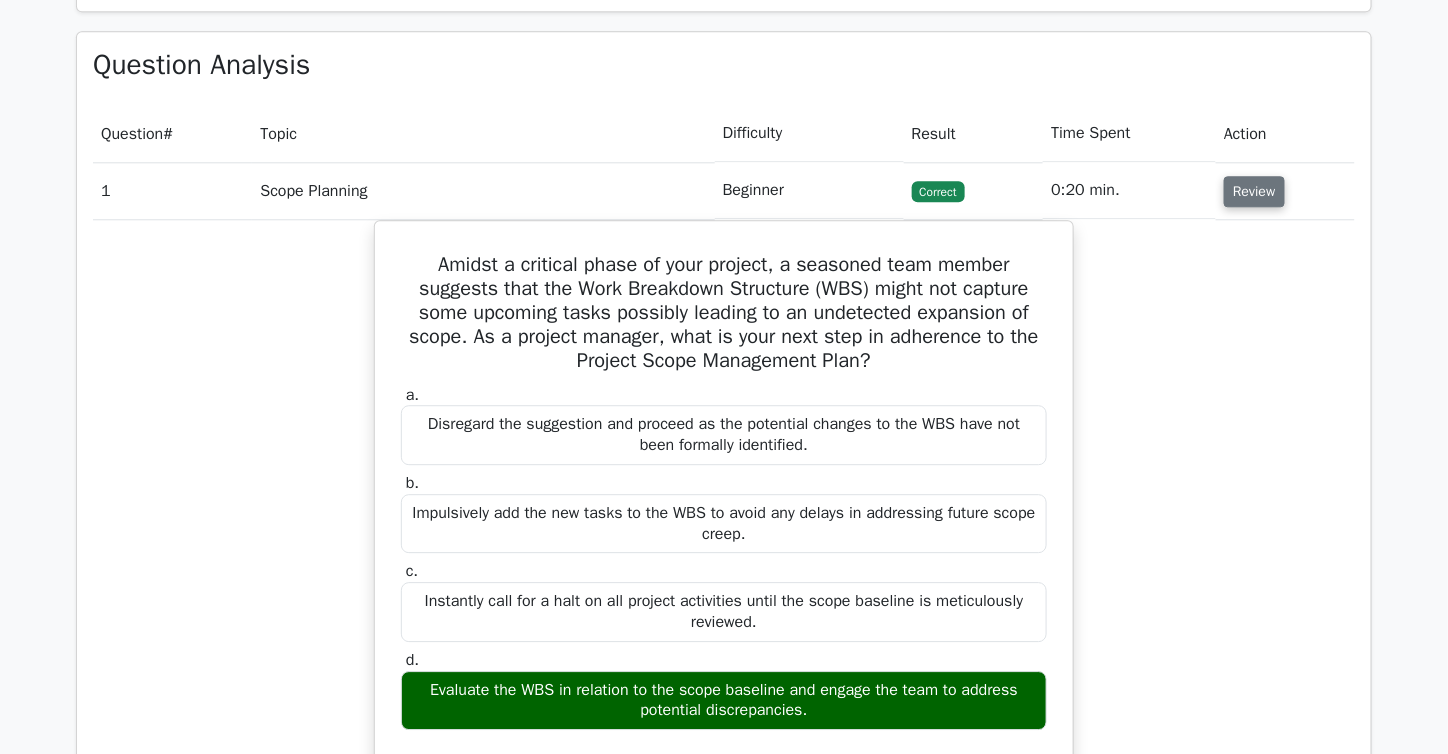 click on "Review" at bounding box center (1254, 191) 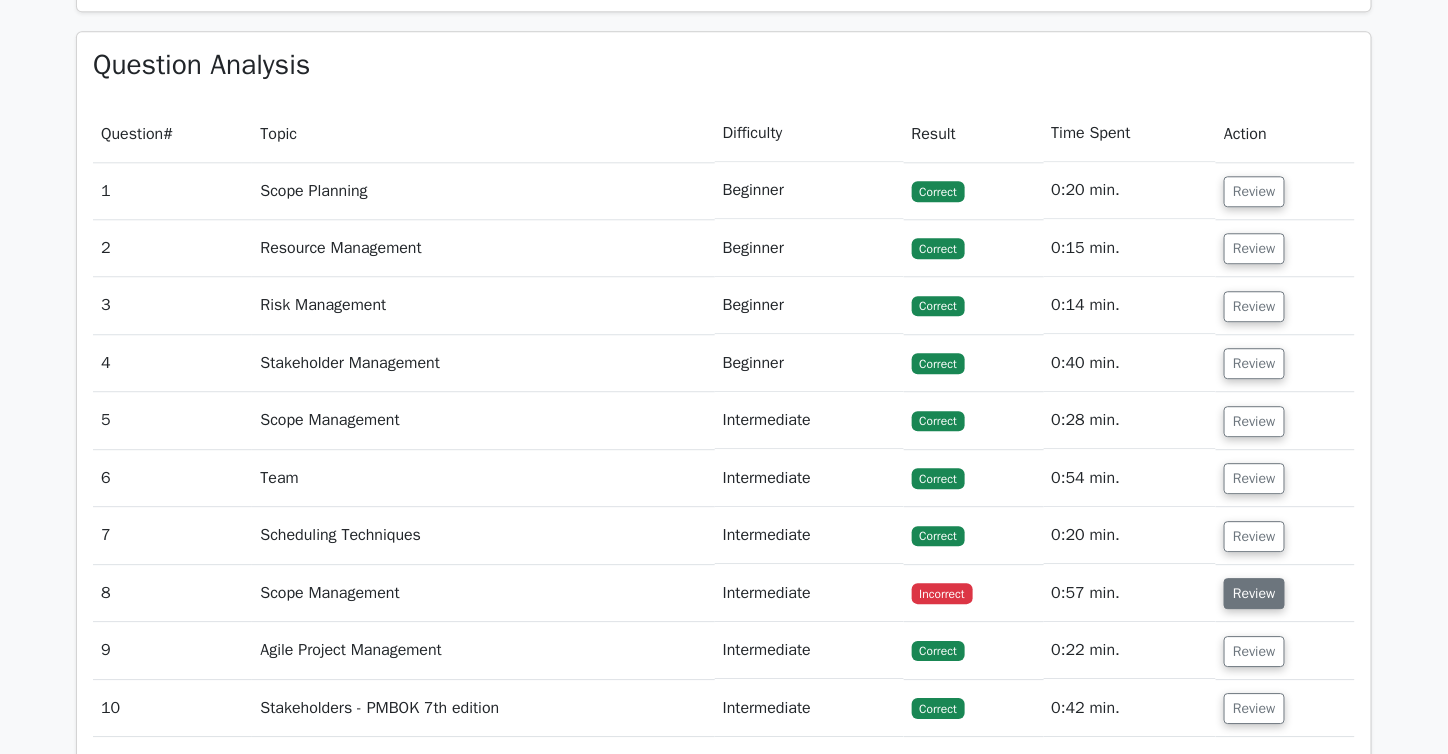 click on "Review" at bounding box center [1254, 593] 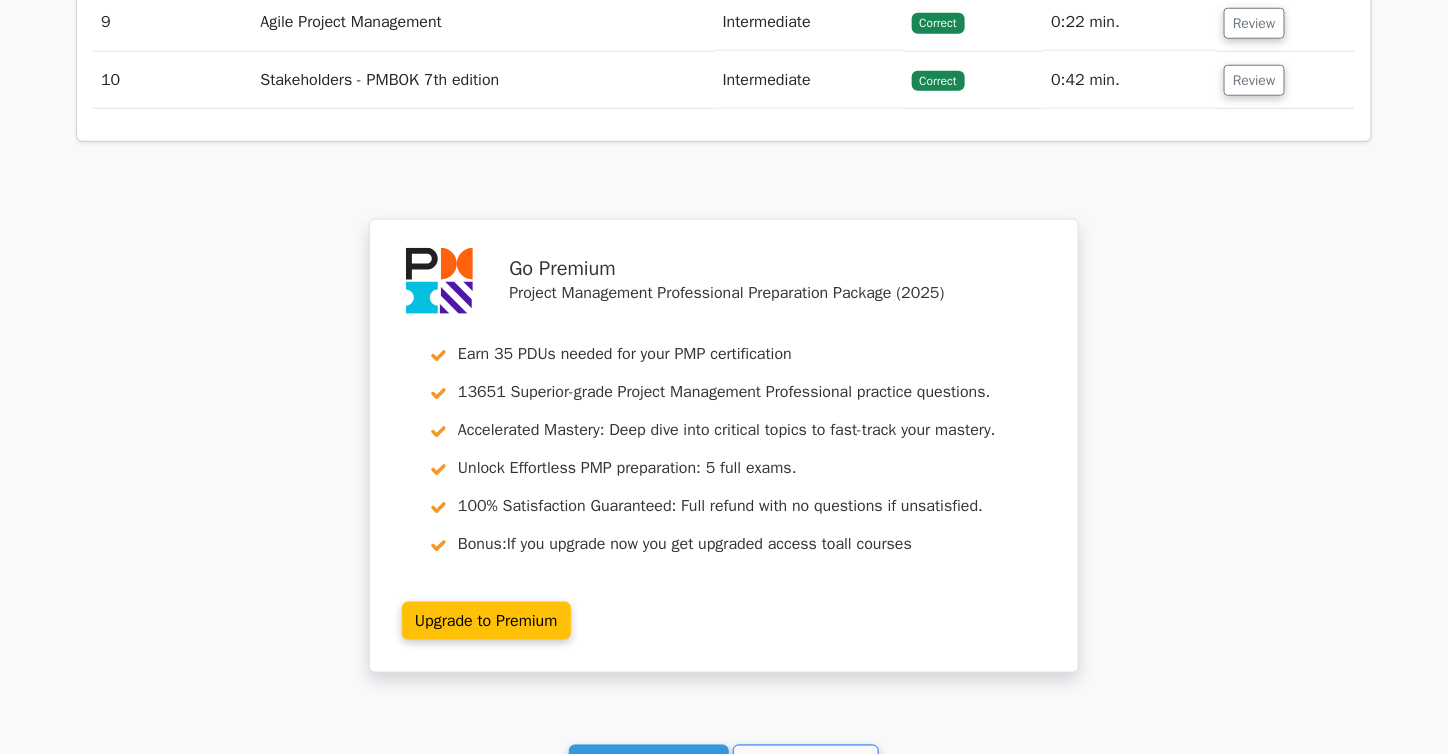 scroll, scrollTop: 3300, scrollLeft: 0, axis: vertical 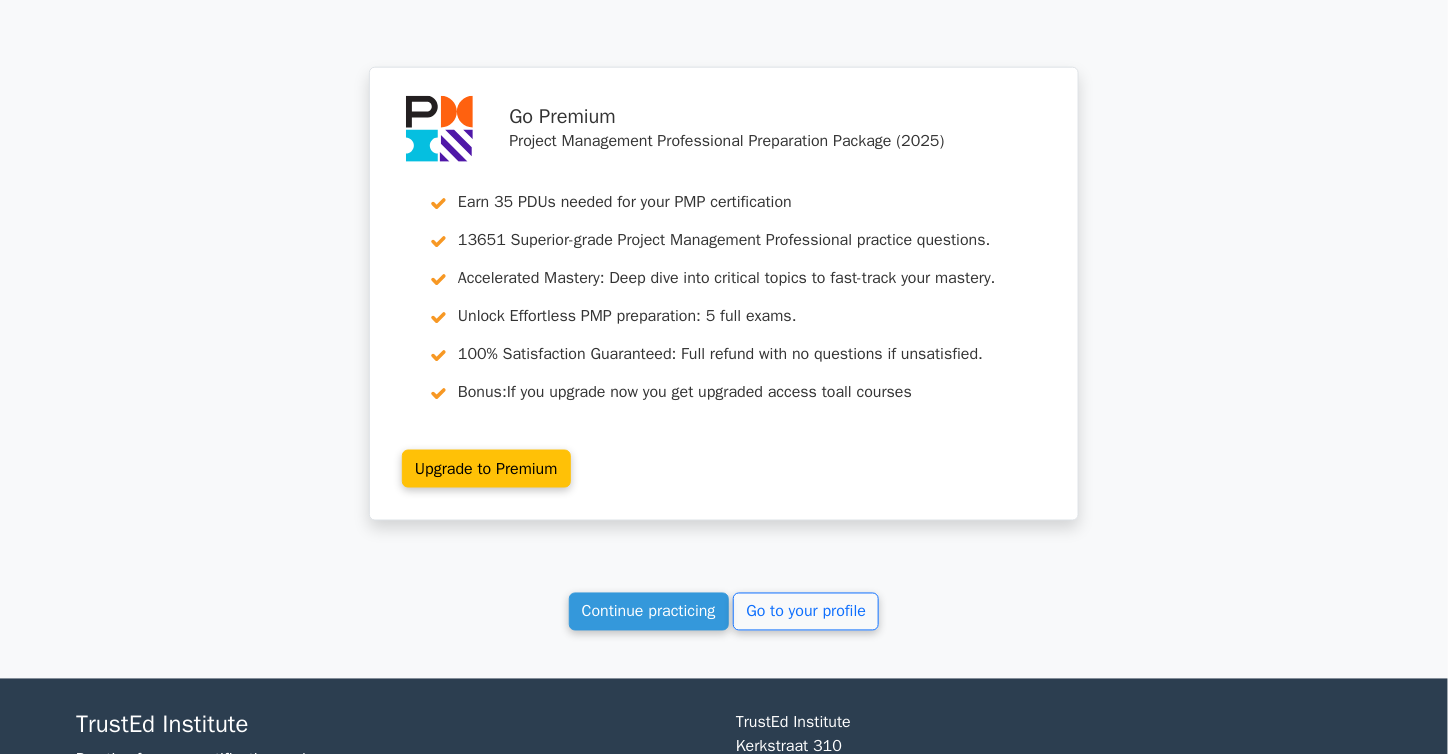 click on "Your Test Results
Project Management Professional
90%
Your Score
Keep practicing!
Performance by Topic
Scope Planning
0%
Resource Management
0%
0% 0% 0% #" at bounding box center [724, -1032] 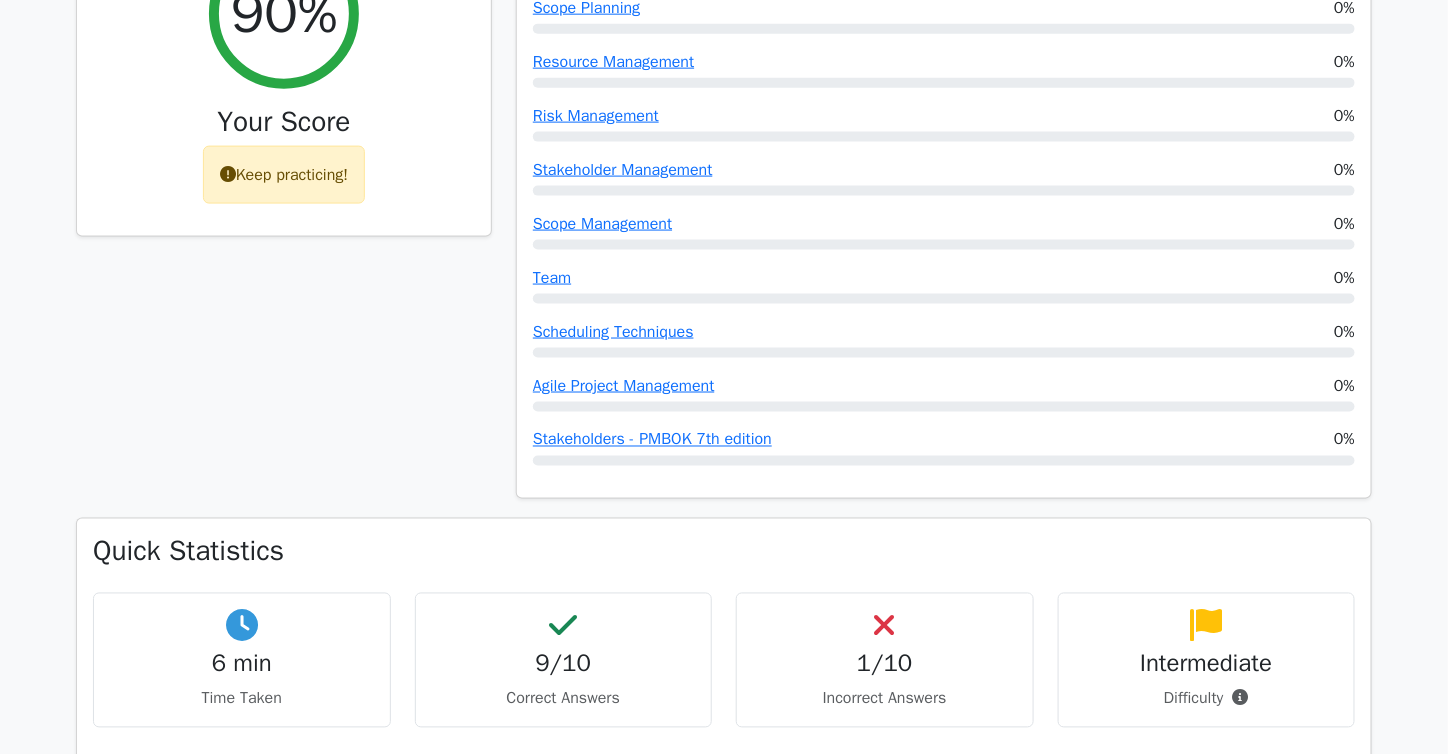 scroll, scrollTop: 500, scrollLeft: 0, axis: vertical 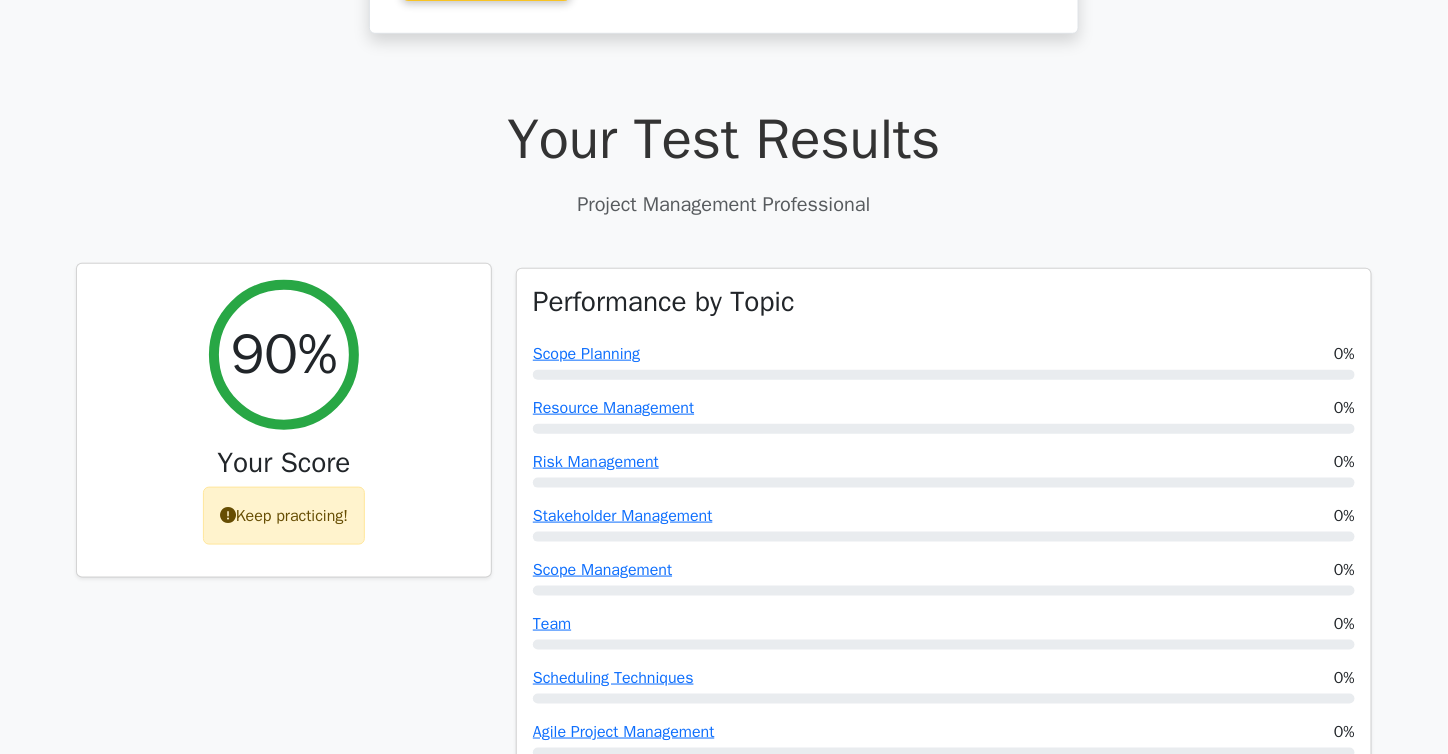 click on "Keep practicing!" at bounding box center (284, 516) 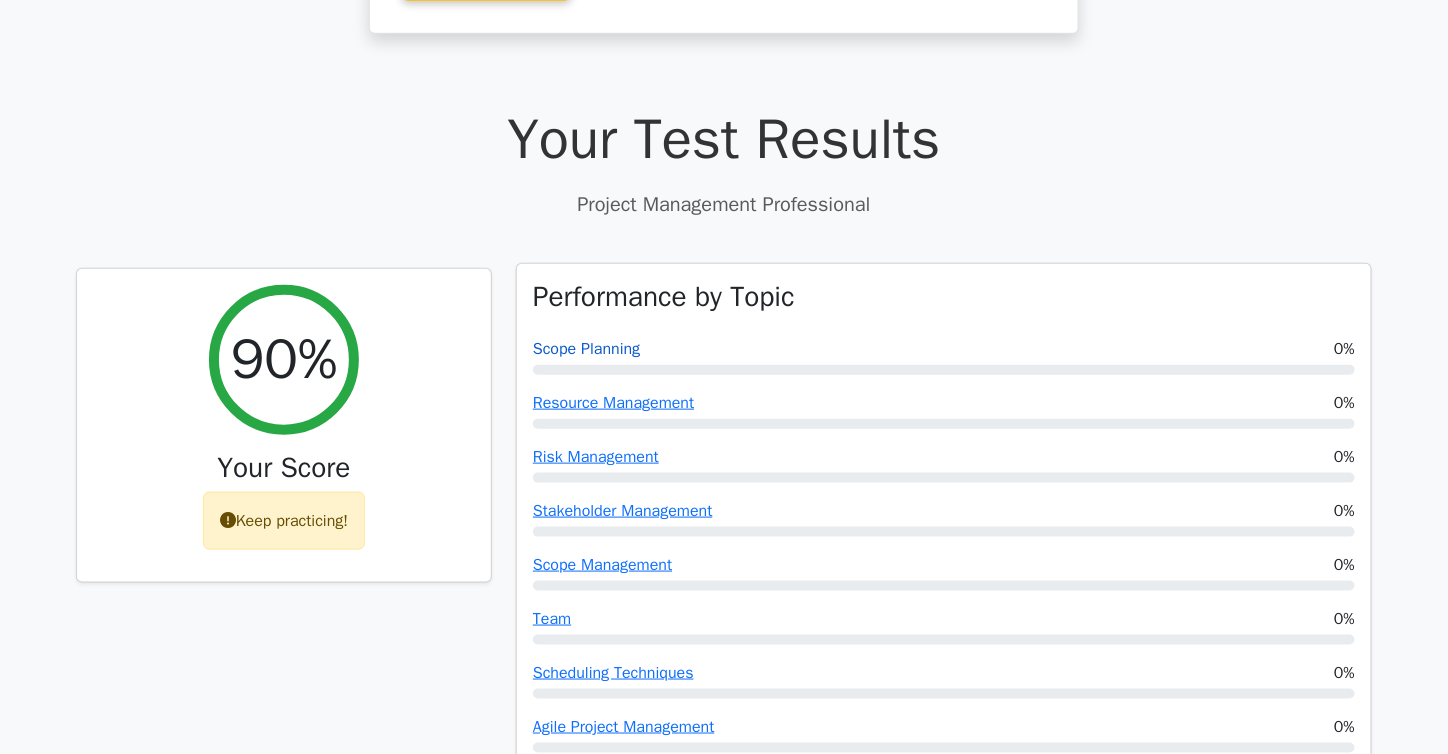 click on "Scope Planning" at bounding box center [586, 349] 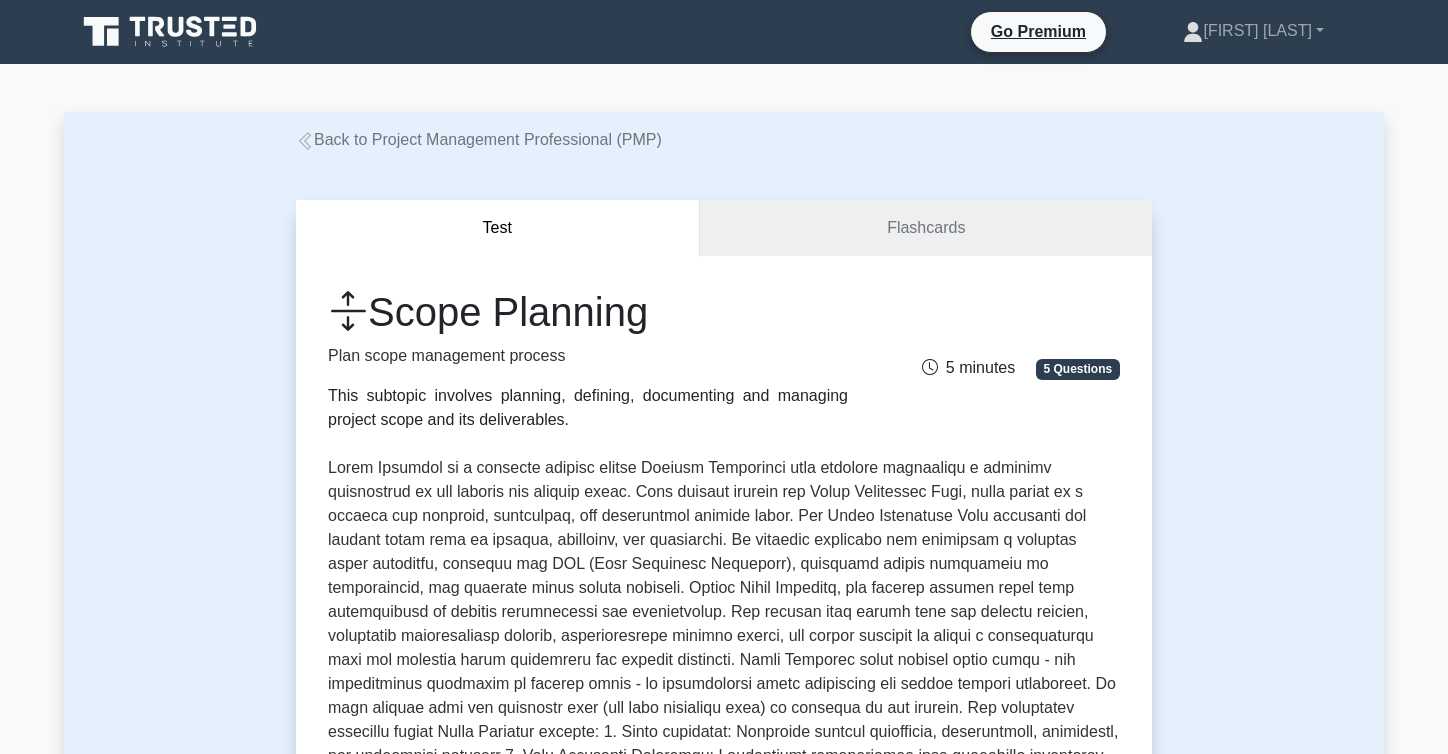 scroll, scrollTop: 0, scrollLeft: 0, axis: both 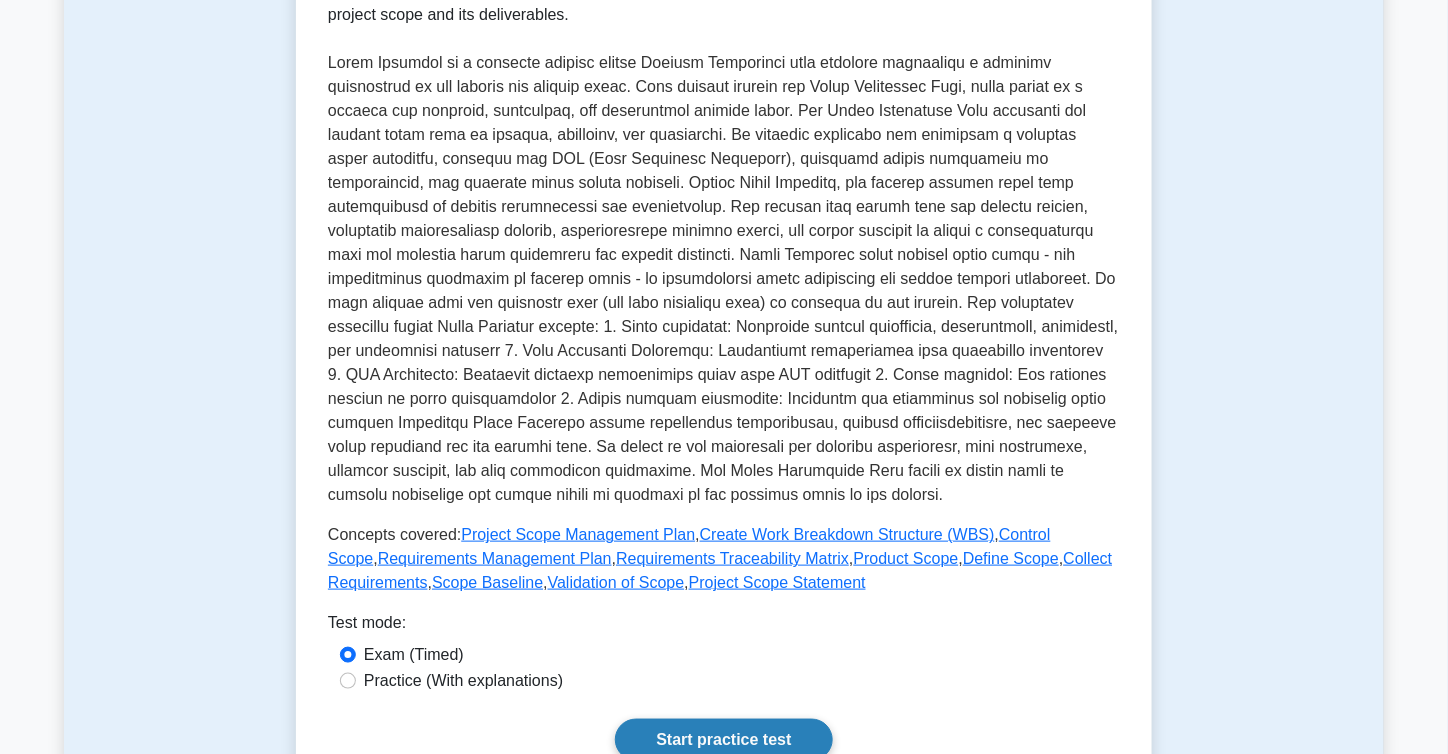 click on "Start practice test" at bounding box center (723, 740) 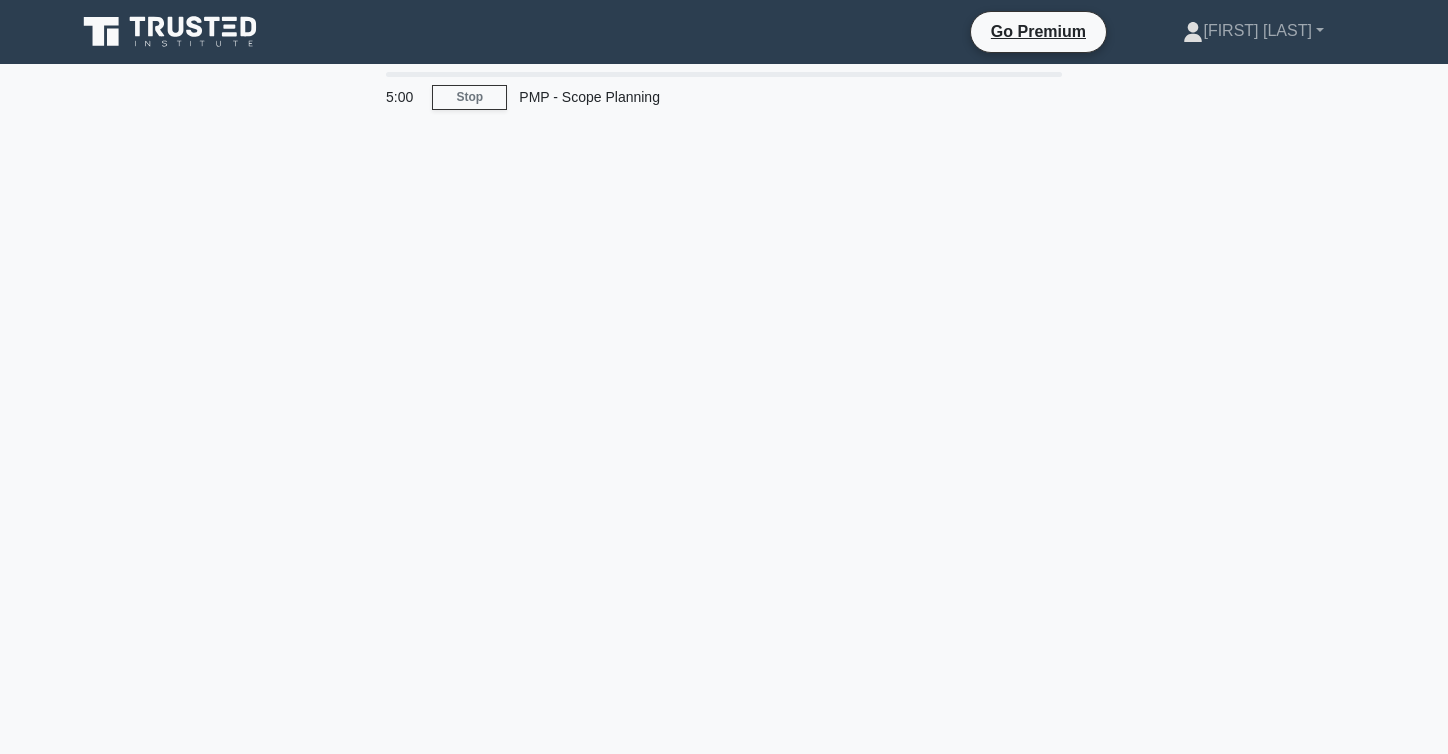 scroll, scrollTop: 326, scrollLeft: 0, axis: vertical 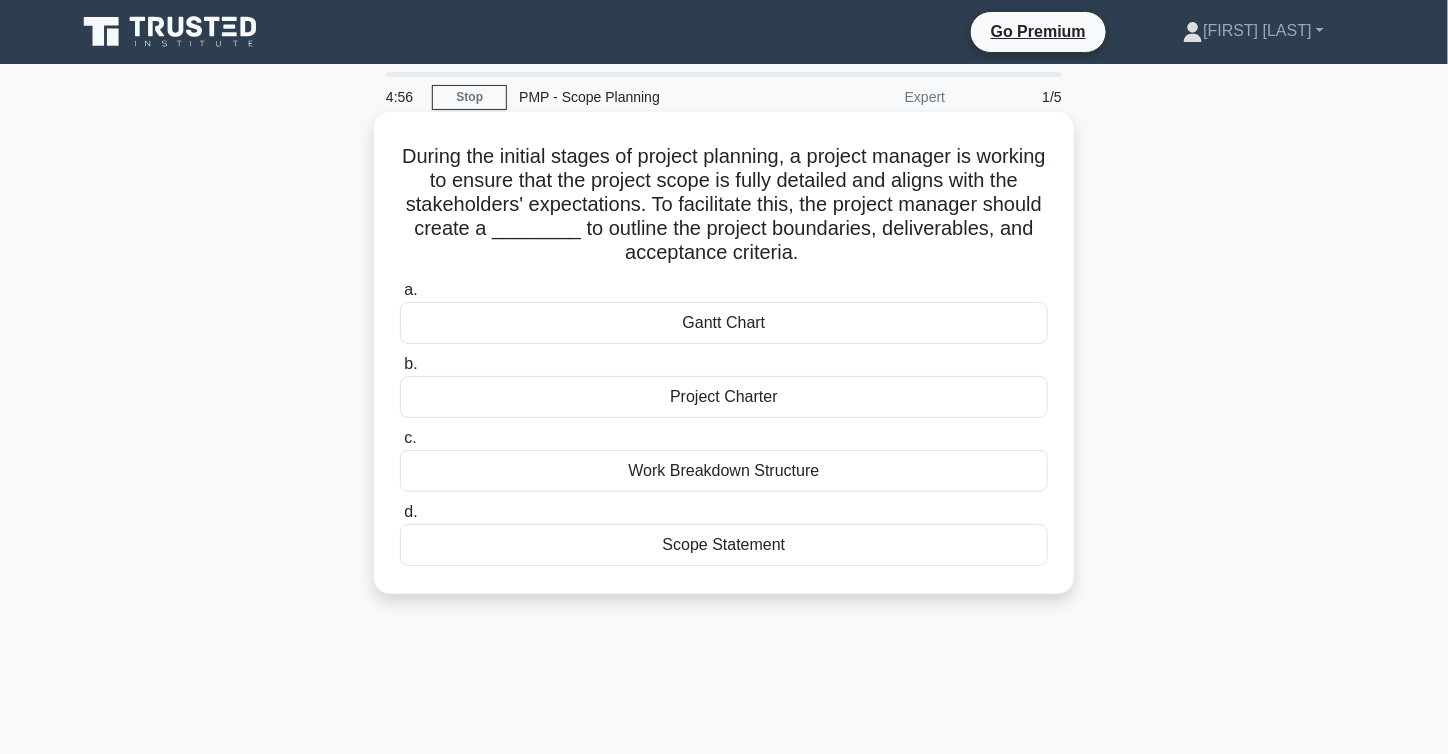 click on "Work Breakdown Structure" at bounding box center [724, 471] 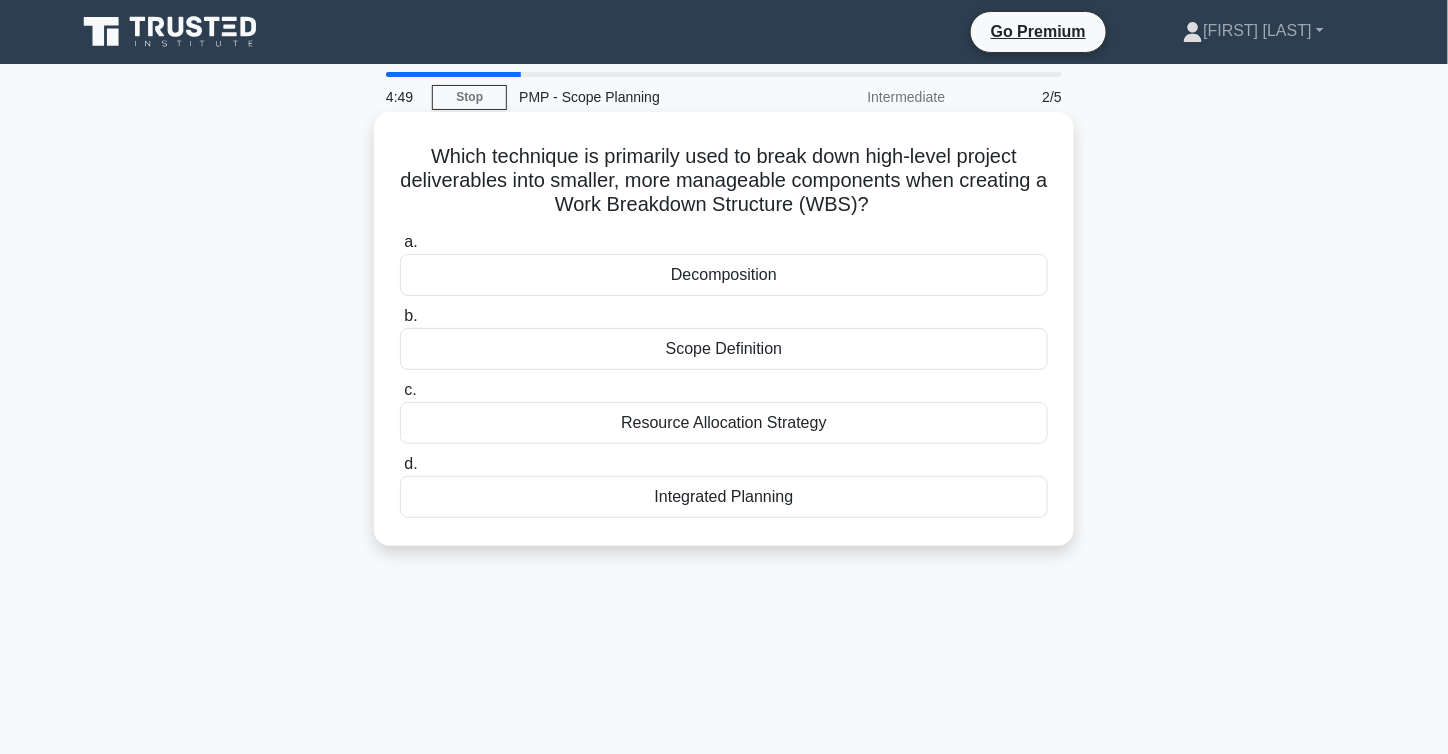 click on "b.
Scope Definition" at bounding box center [724, 337] 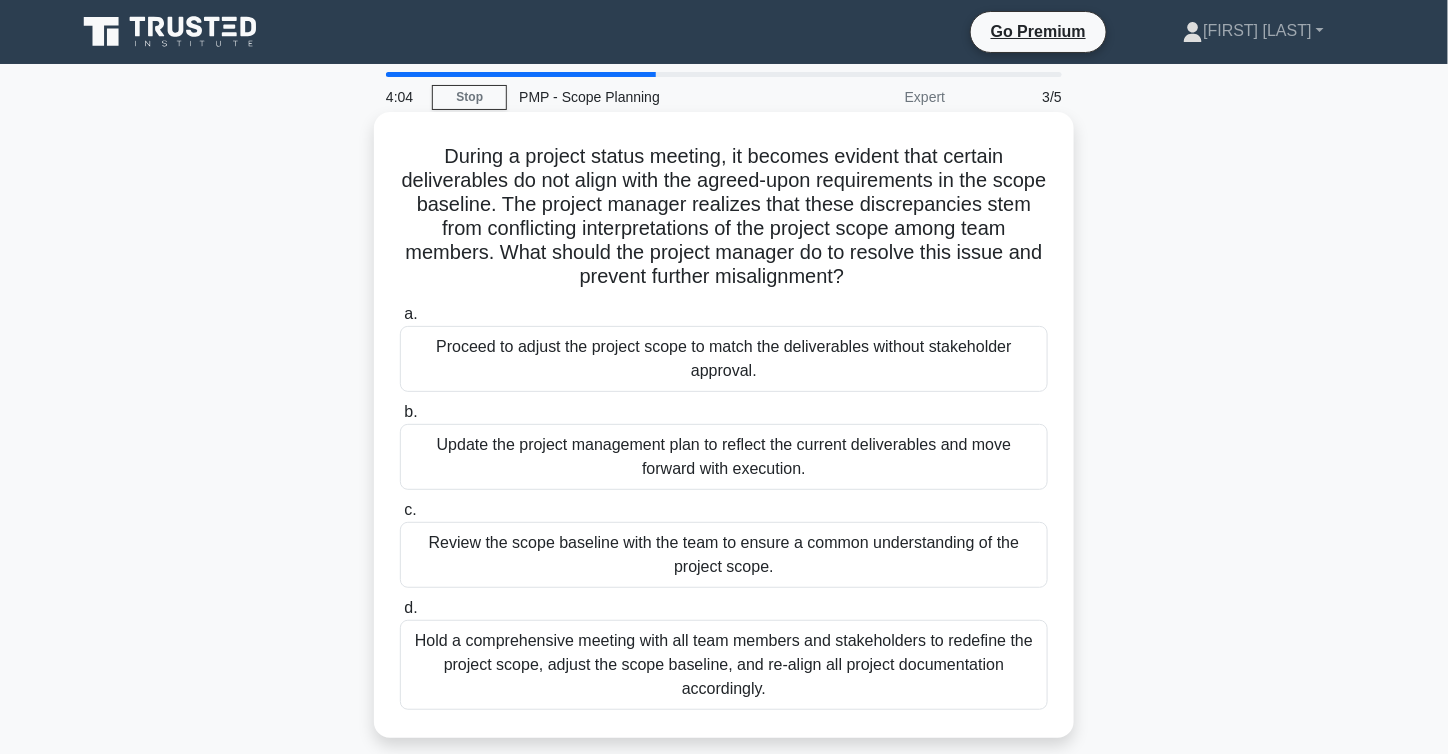 click on "Hold a comprehensive meeting with all team members and stakeholders to redefine the project scope, adjust the scope baseline, and re-align all project documentation accordingly." at bounding box center [724, 665] 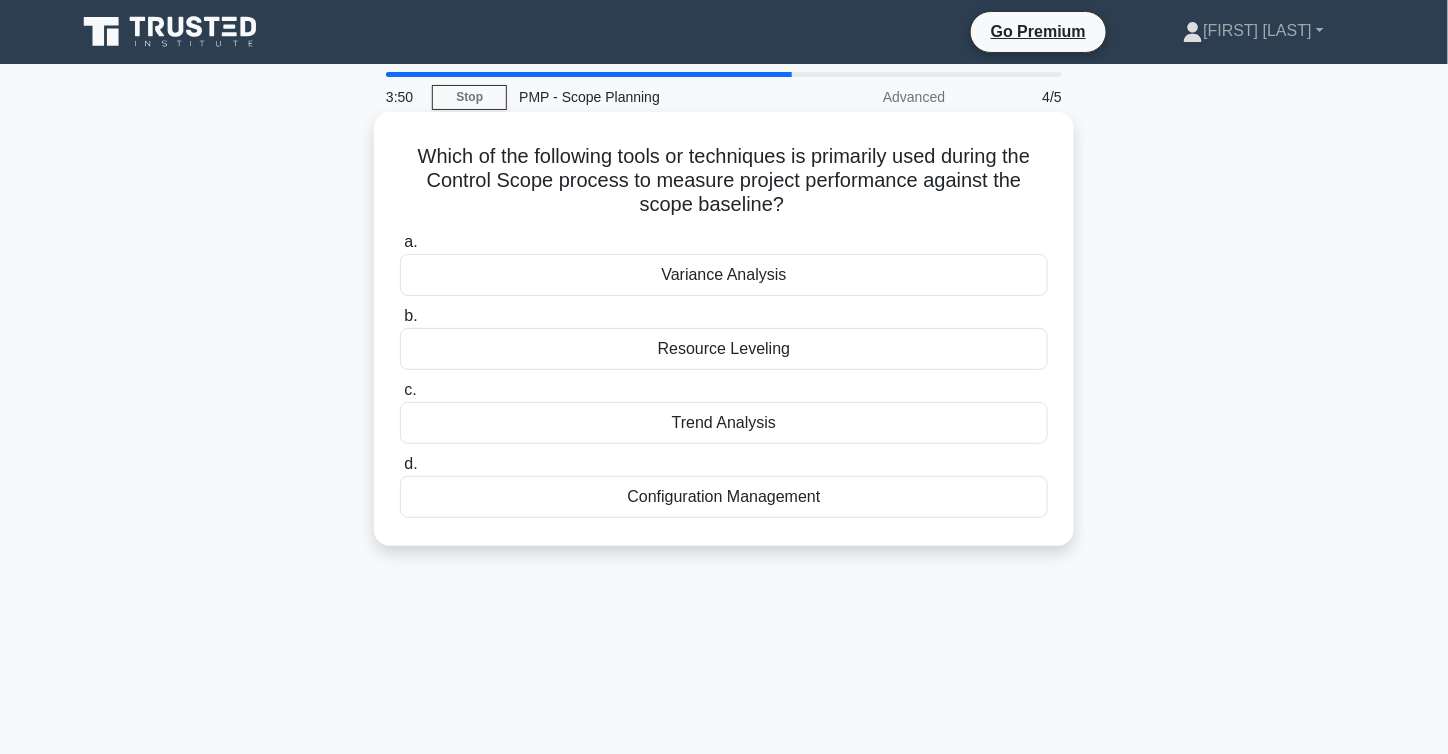 click on "Variance Analysis" at bounding box center (724, 275) 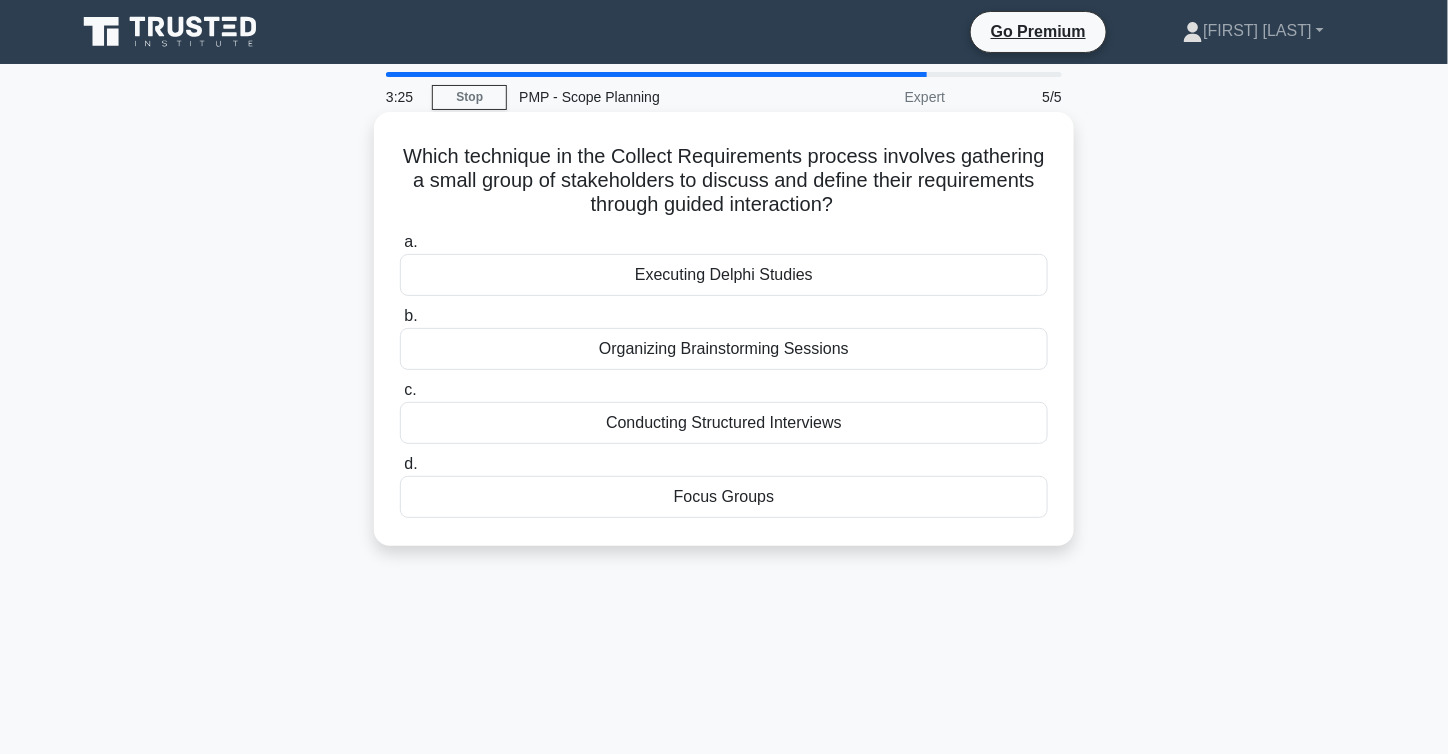 click on "Executing Delphi Studies" at bounding box center [724, 275] 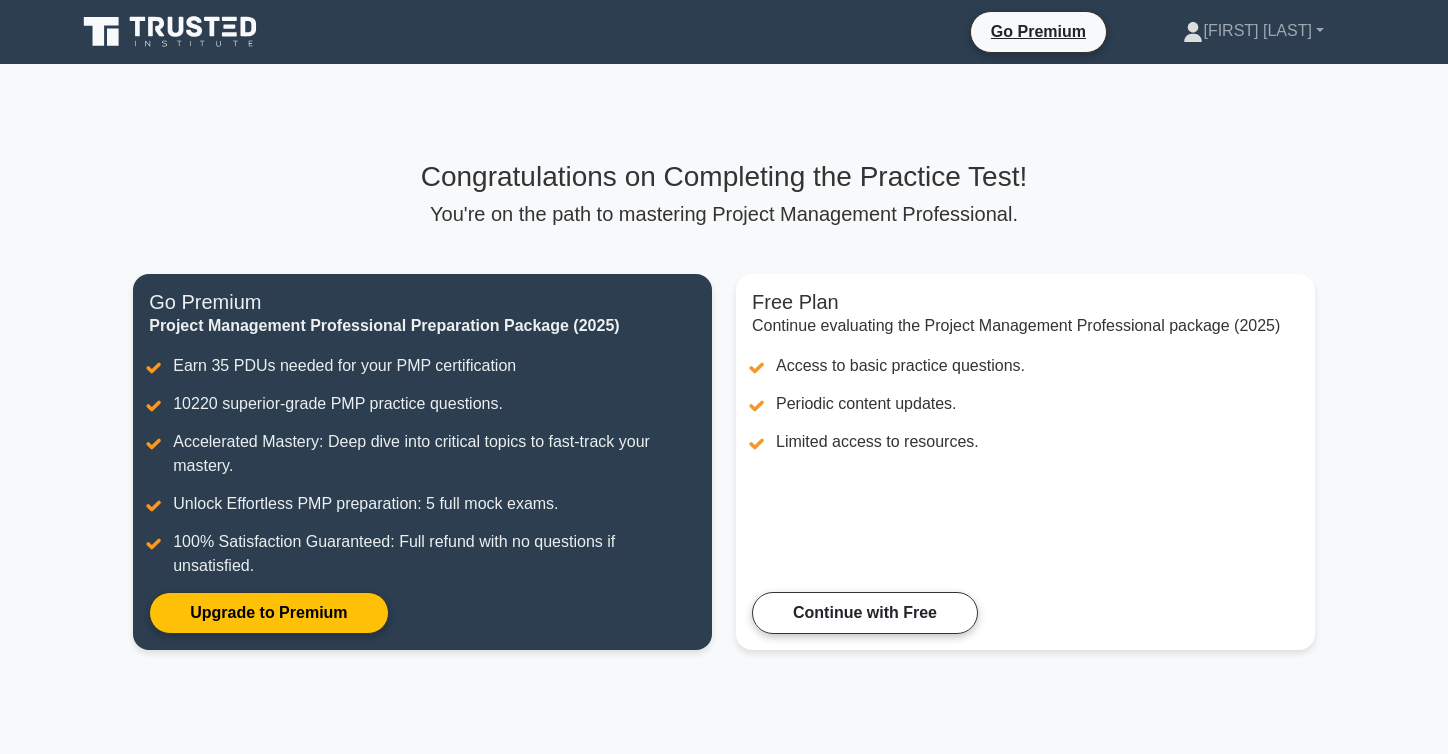 scroll, scrollTop: 0, scrollLeft: 0, axis: both 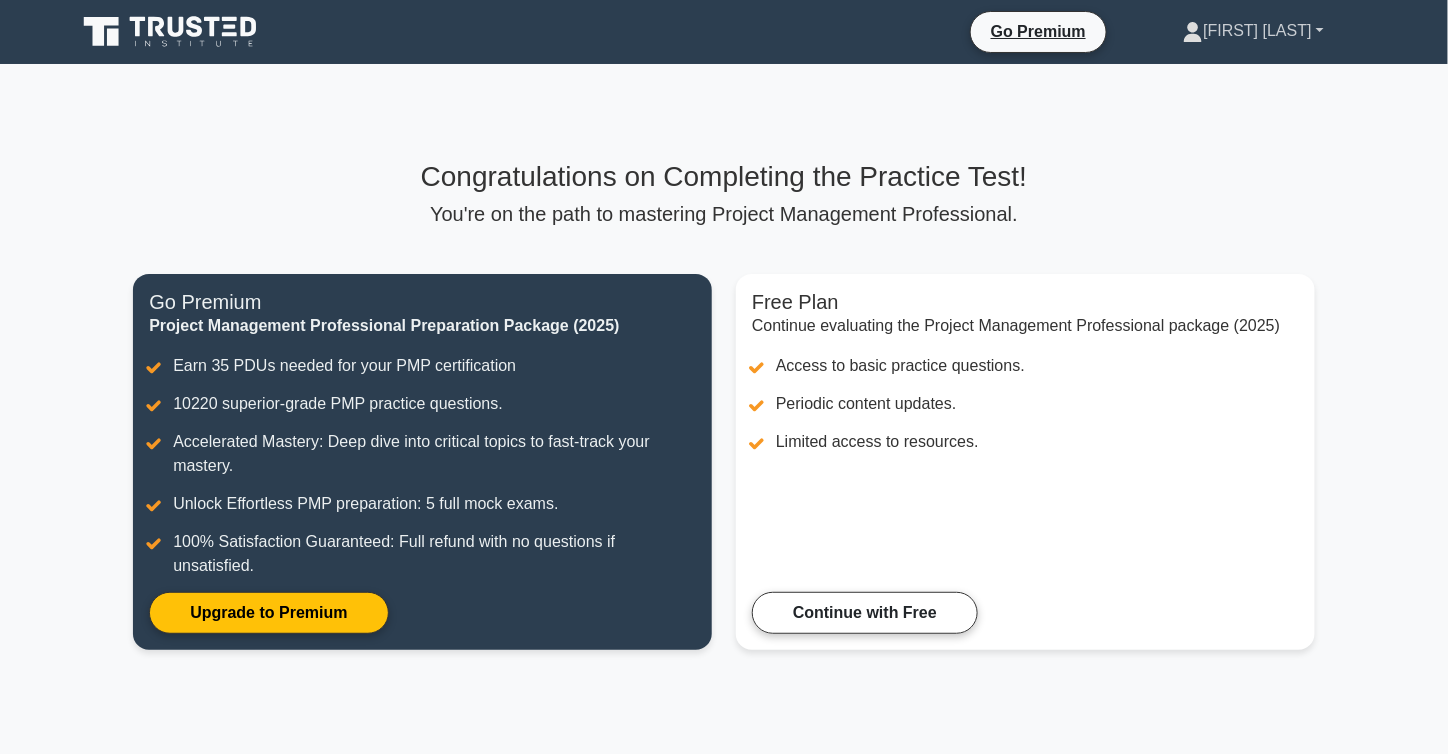 click on "[FIRST] [LAST]" at bounding box center (1253, 31) 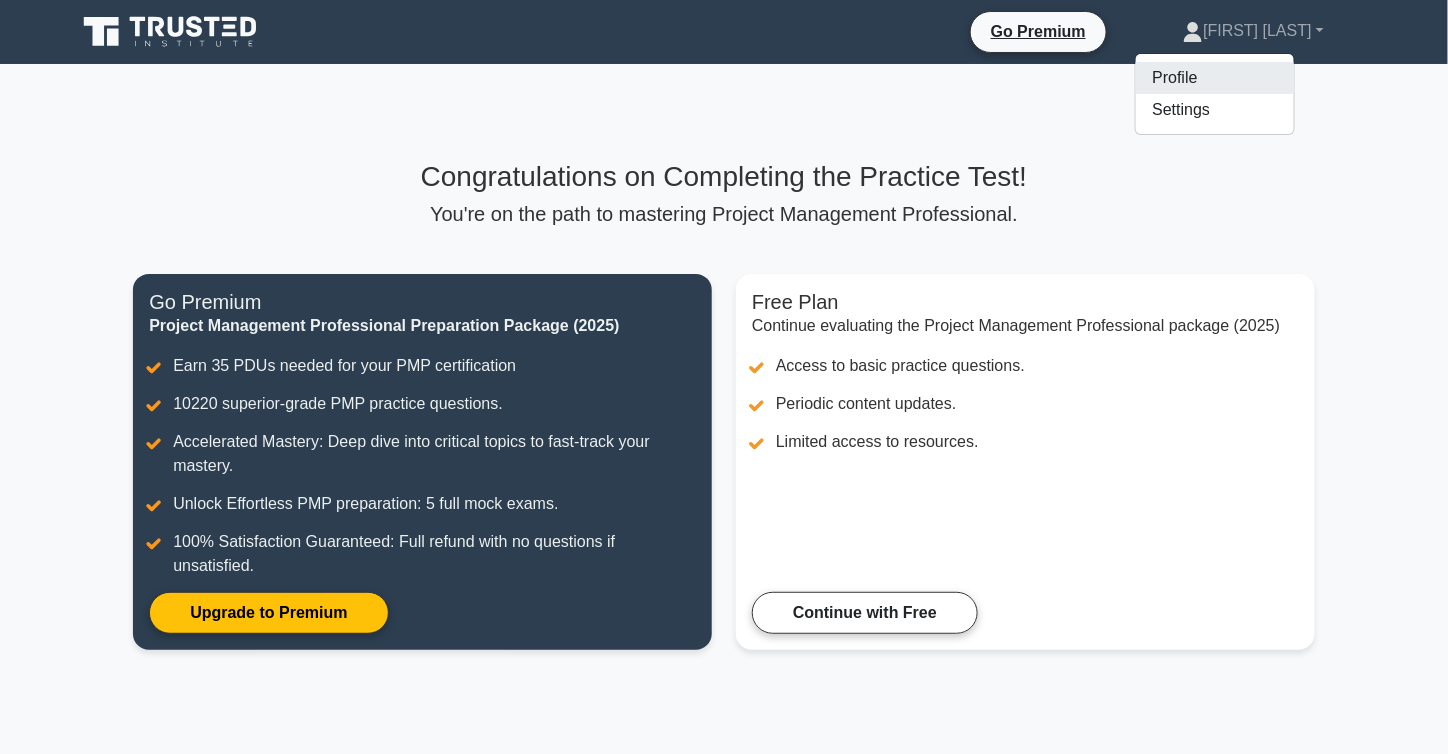 click on "Profile" at bounding box center (1215, 78) 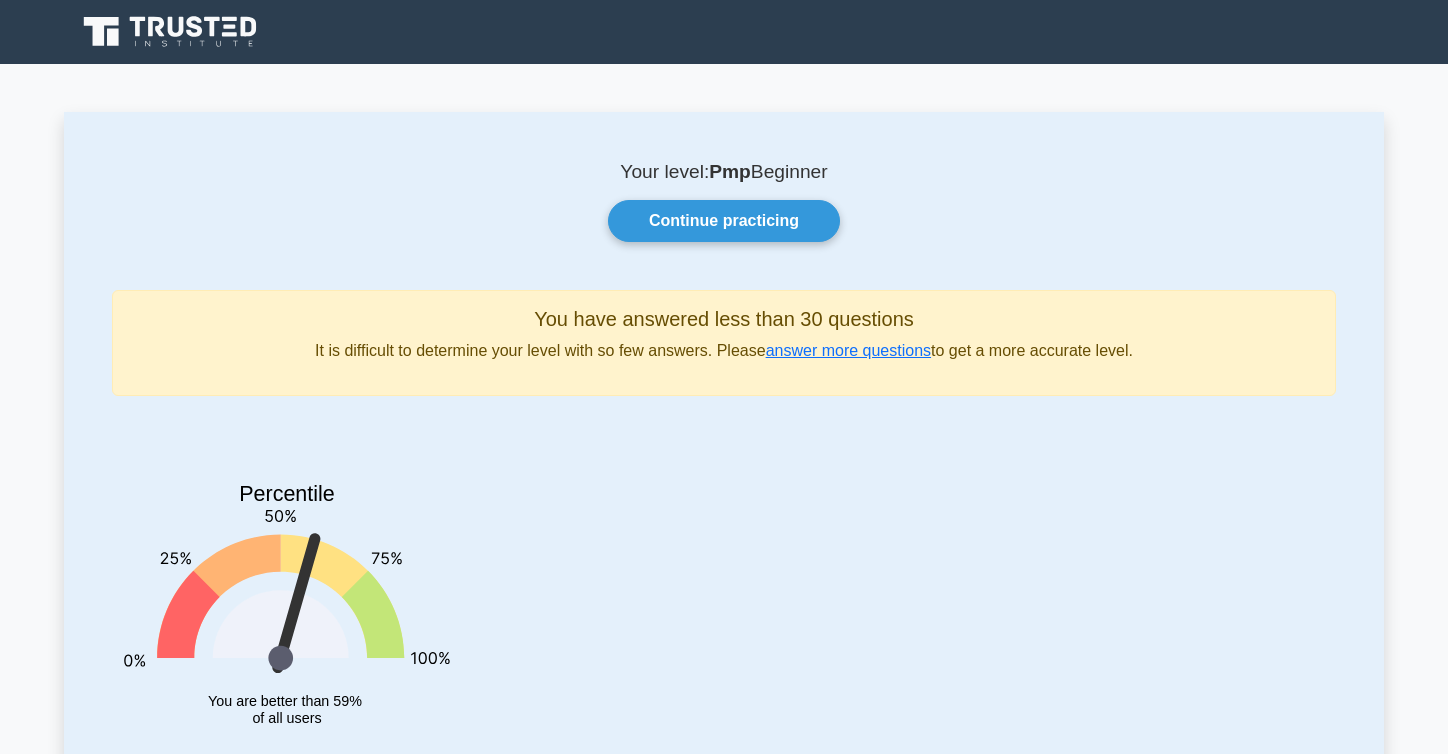 scroll, scrollTop: 0, scrollLeft: 0, axis: both 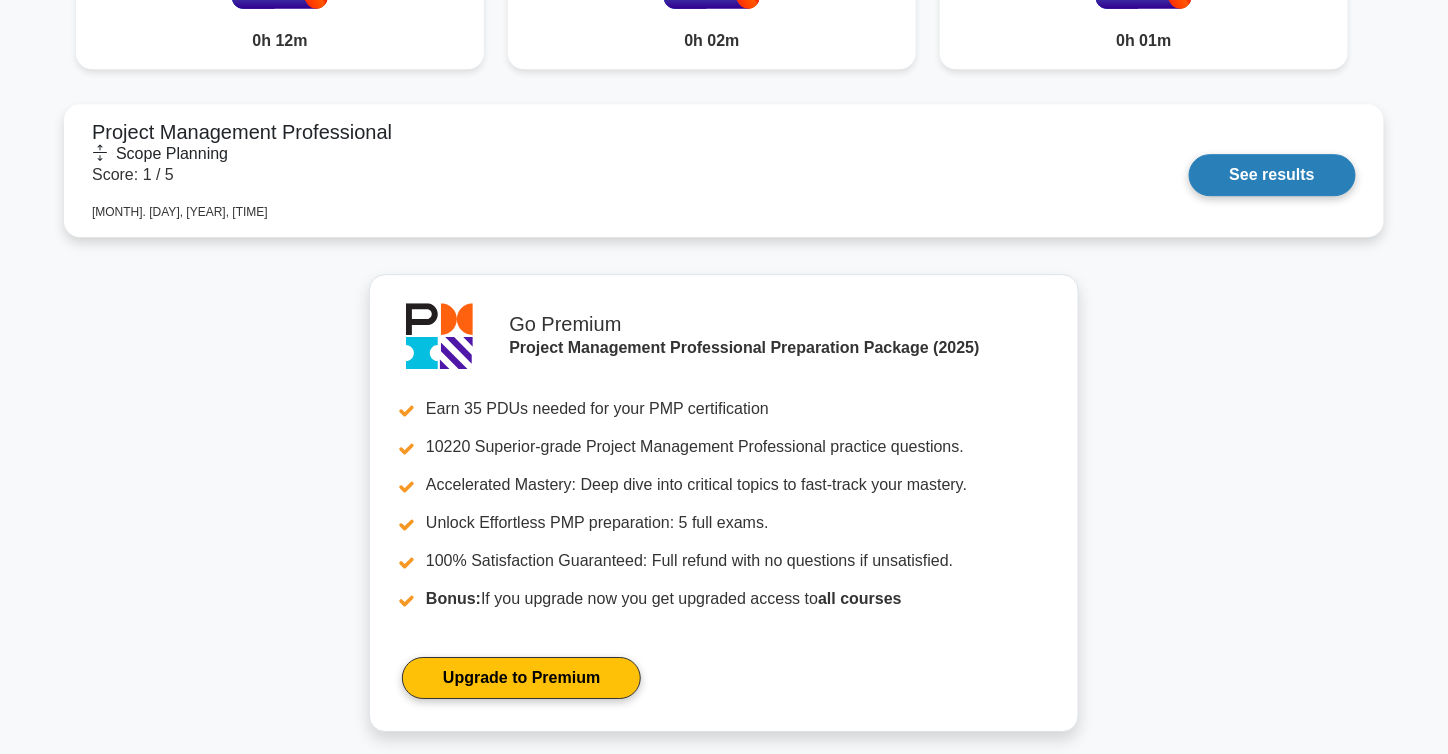 click on "See results" at bounding box center [1272, 175] 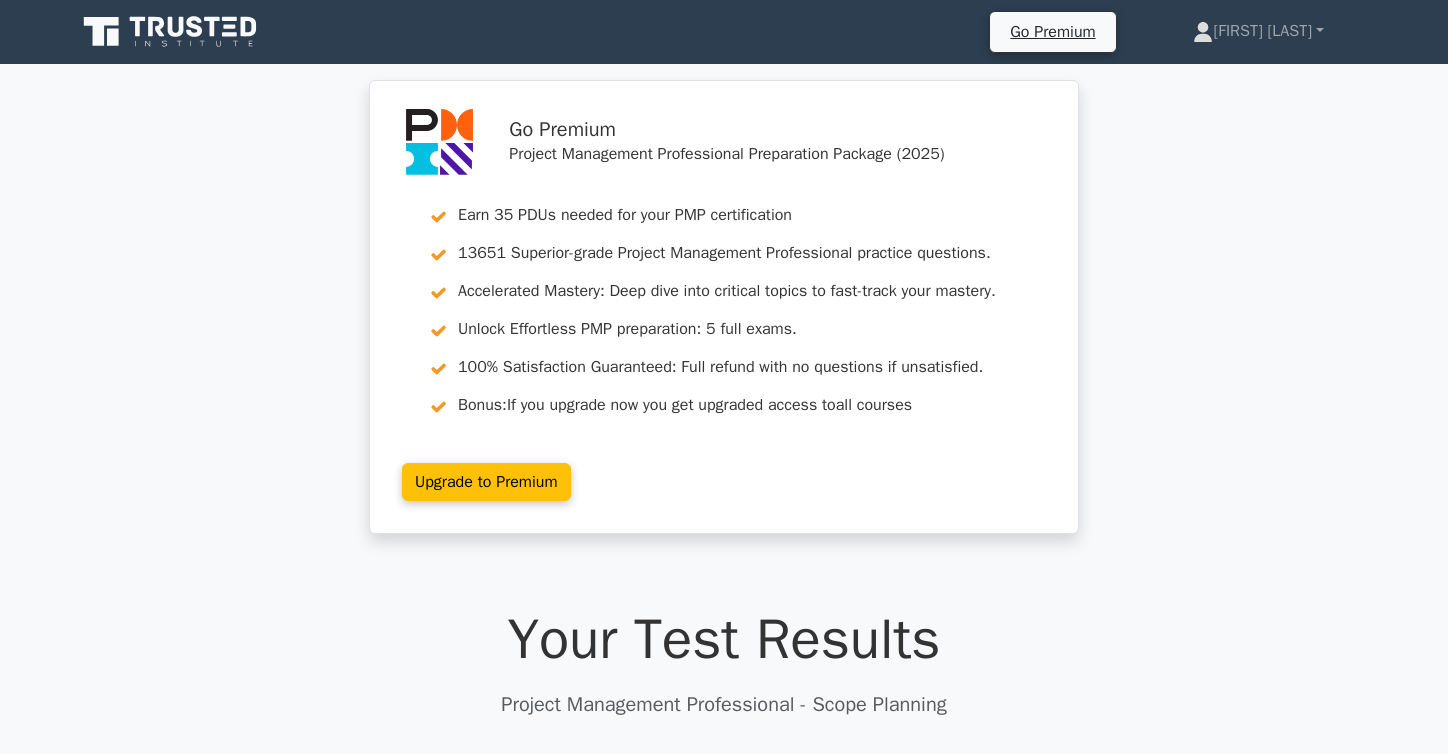 scroll, scrollTop: 0, scrollLeft: 0, axis: both 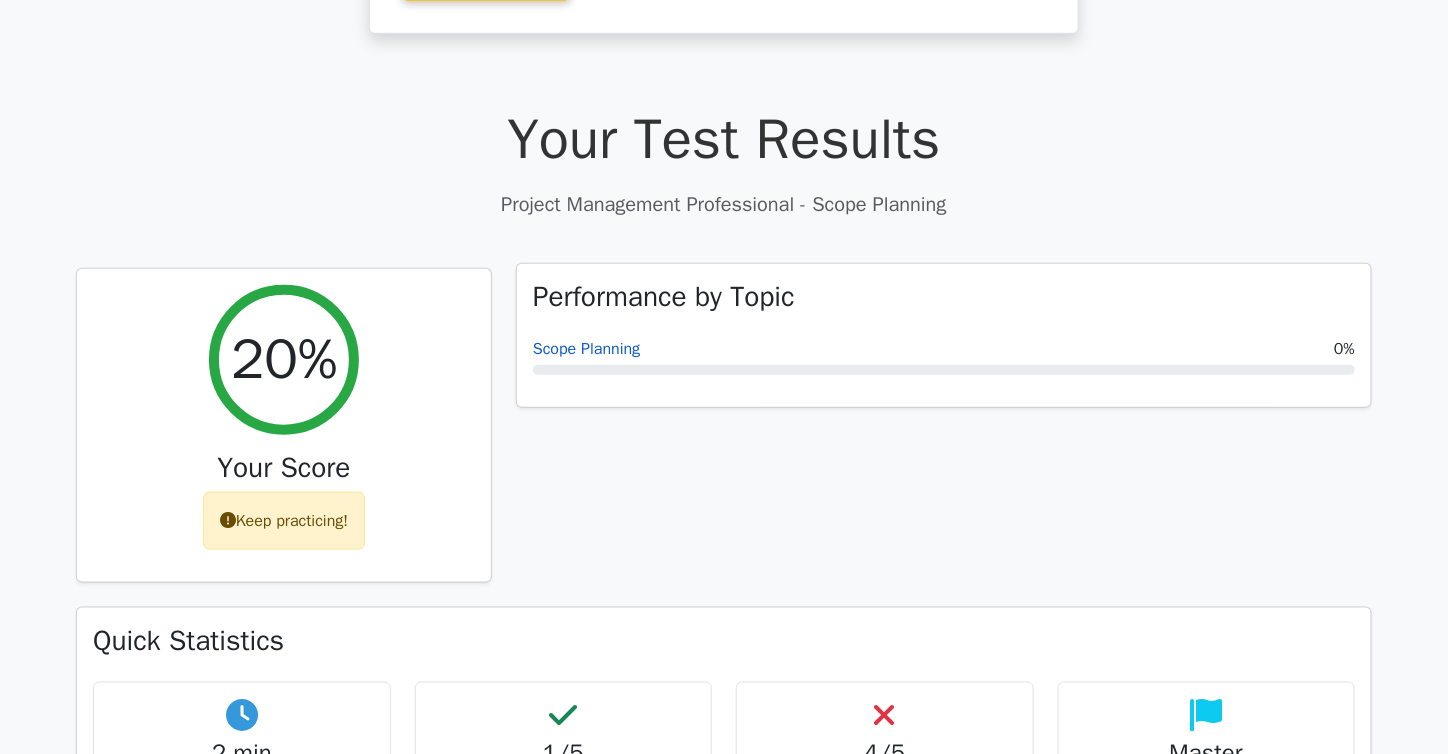 click on "Scope Planning" at bounding box center [586, 349] 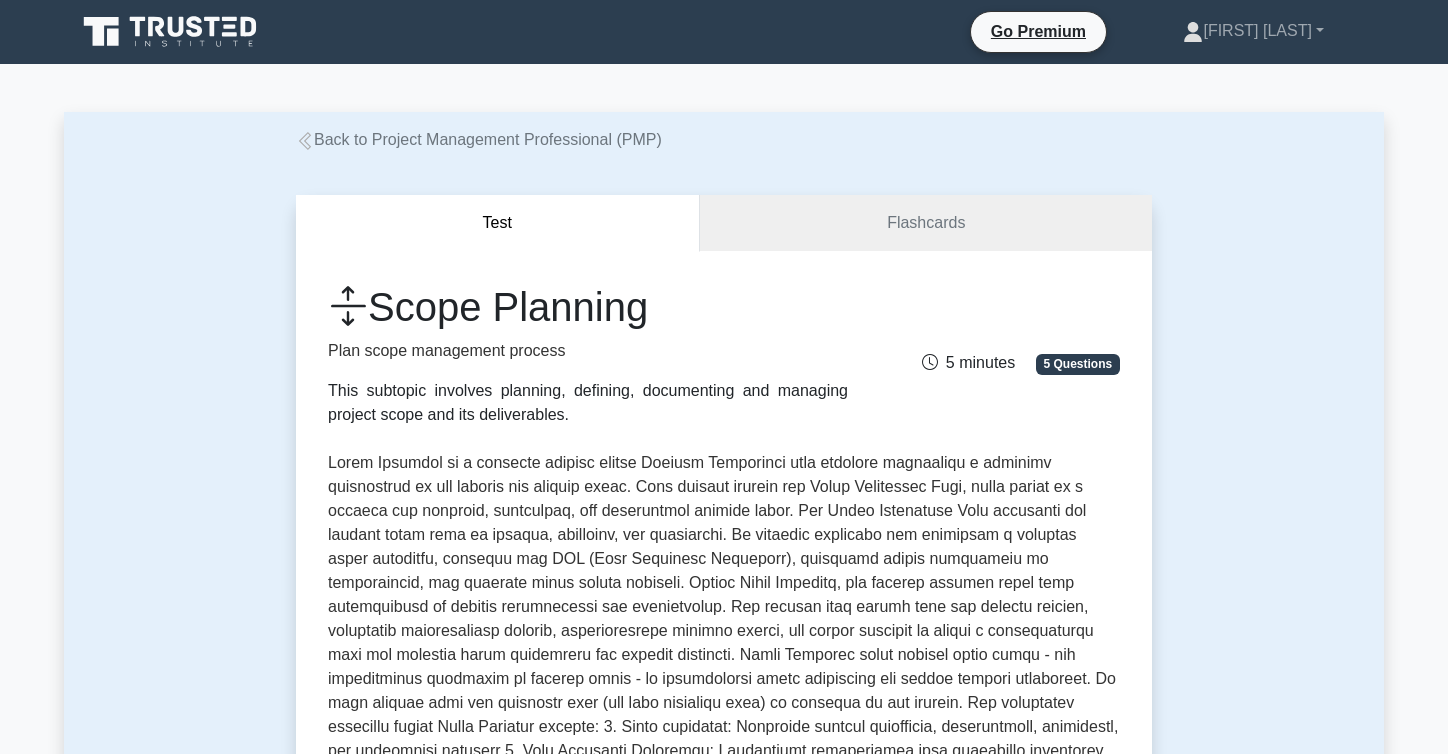 scroll, scrollTop: 0, scrollLeft: 0, axis: both 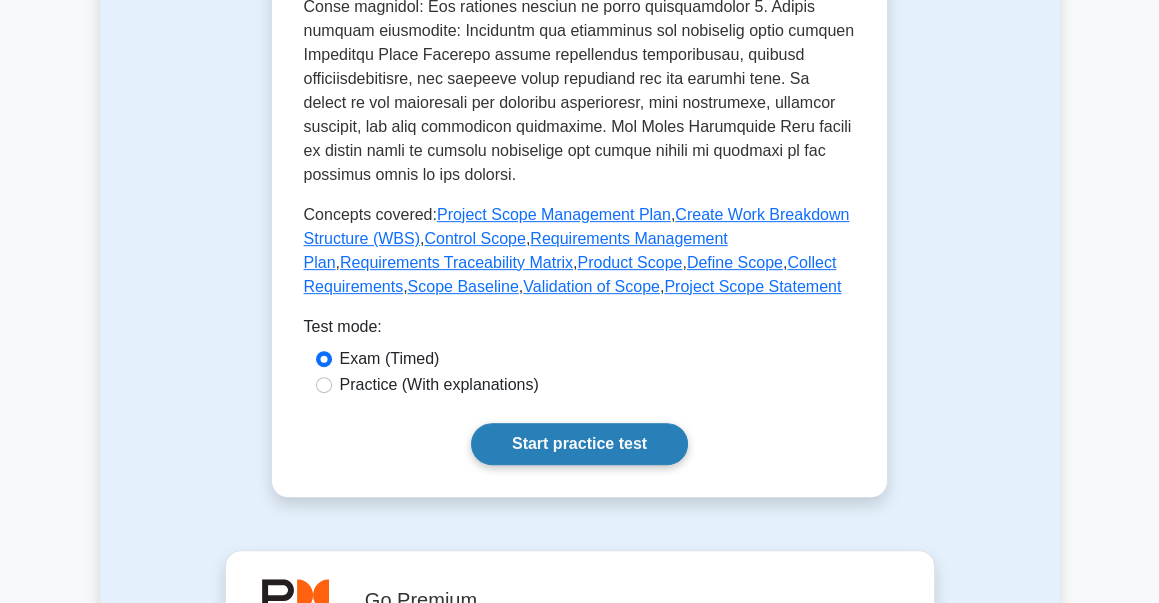 click on "Start practice test" at bounding box center [579, 444] 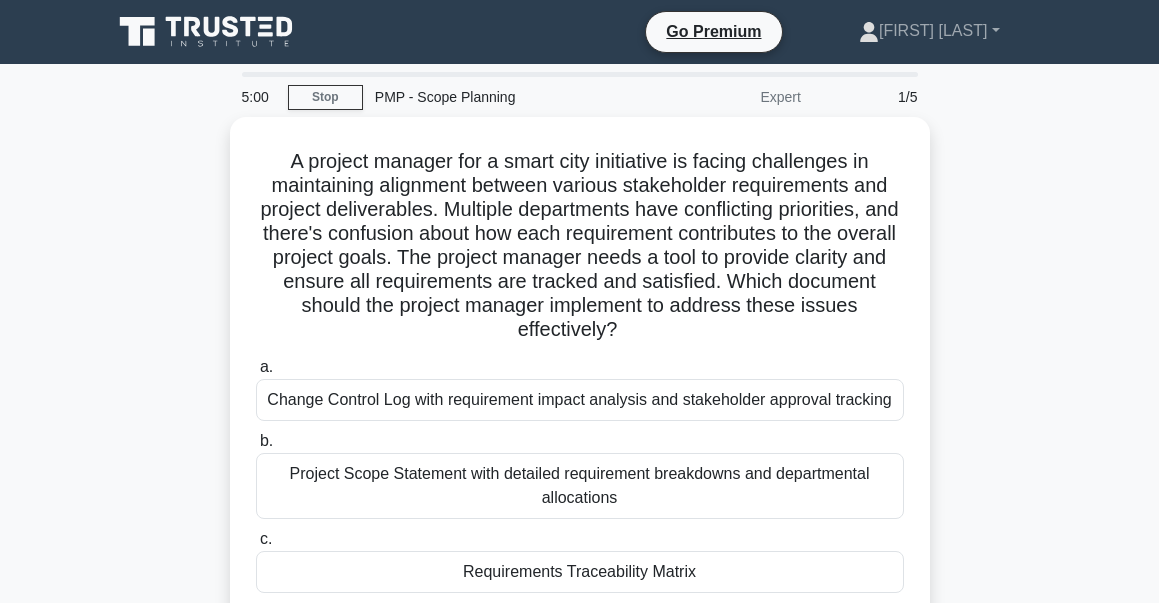 scroll, scrollTop: 0, scrollLeft: 0, axis: both 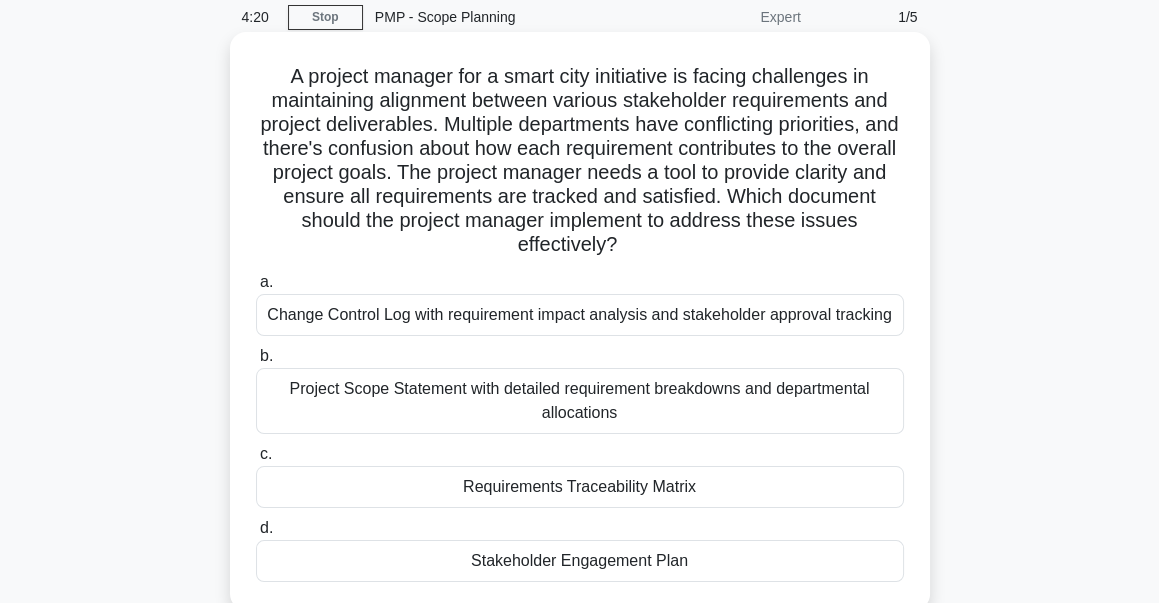 click on "Project Scope Statement with detailed requirement breakdowns and departmental allocations" at bounding box center [580, 401] 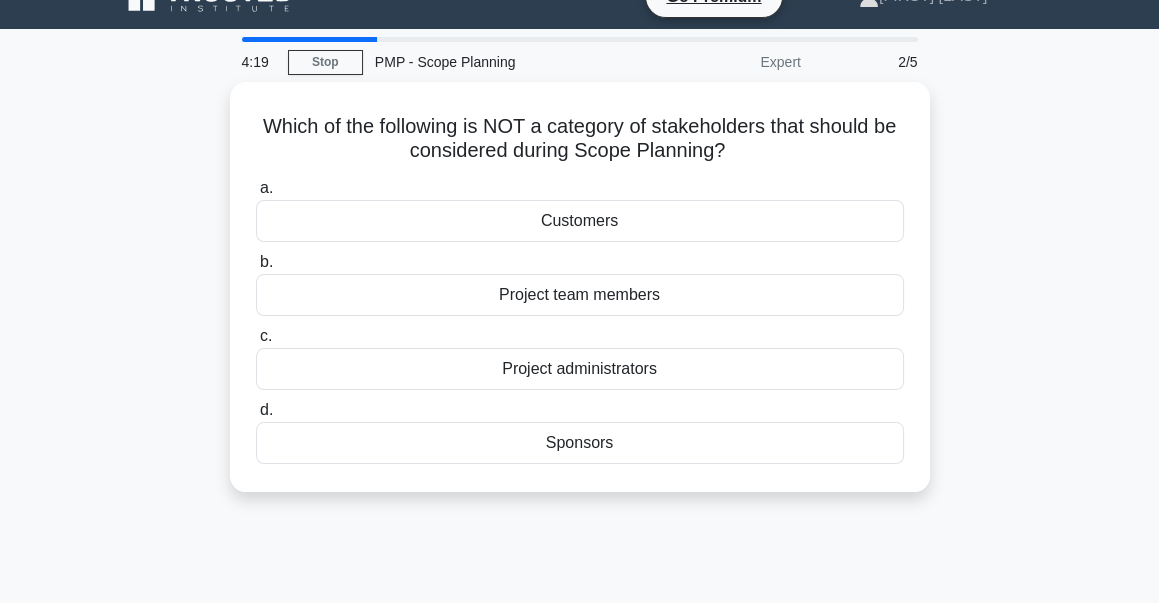 scroll, scrollTop: 0, scrollLeft: 0, axis: both 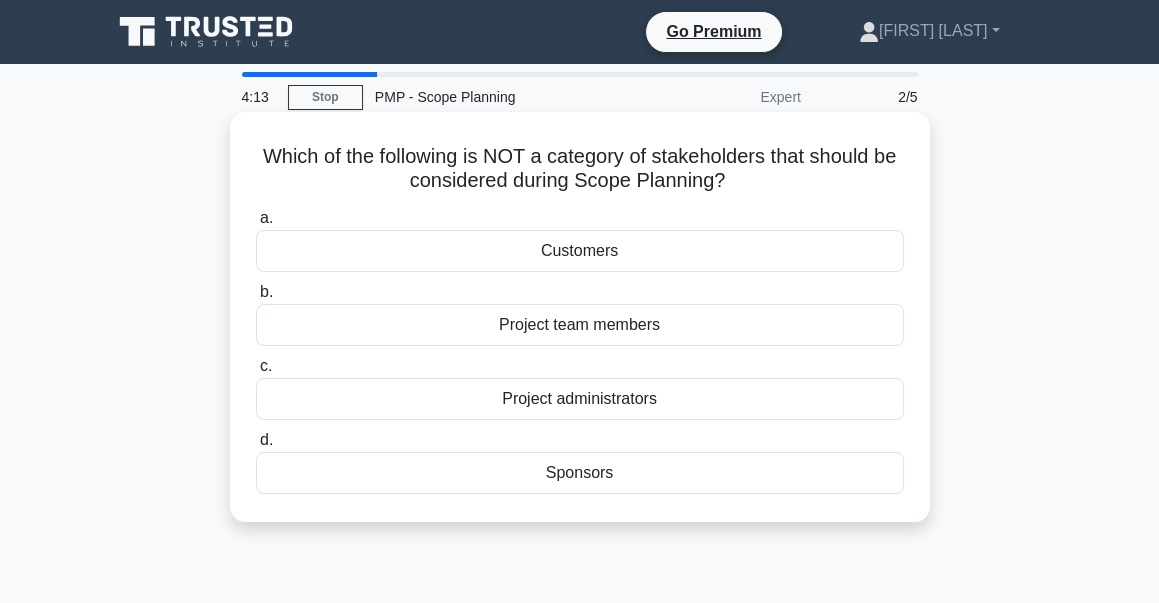 click on "Sponsors" at bounding box center (580, 473) 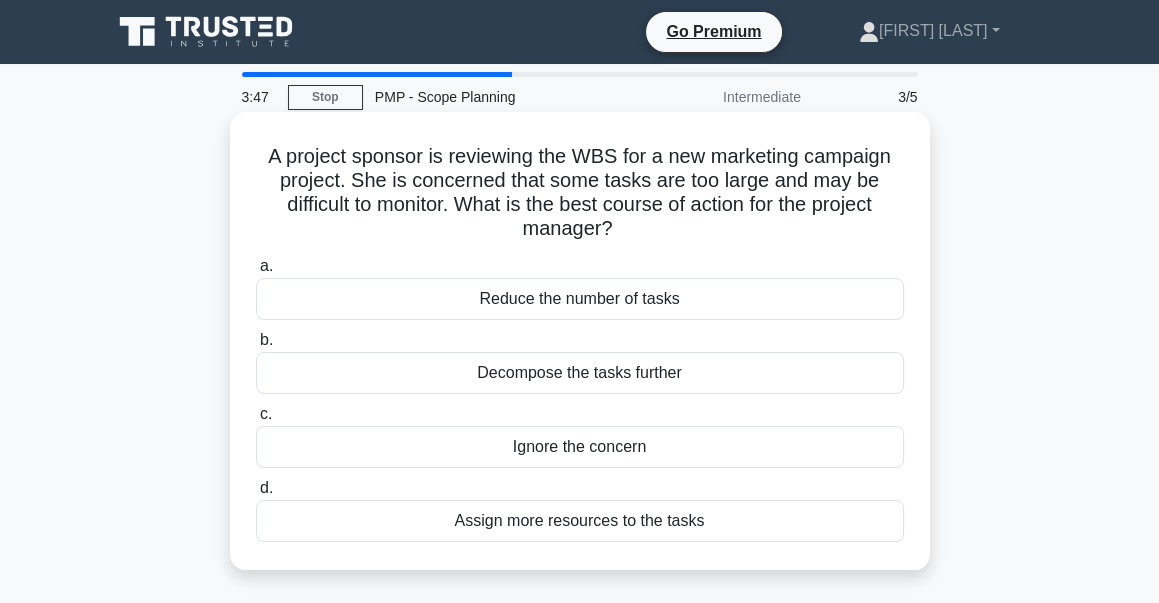 click on "Decompose the tasks further" at bounding box center (580, 373) 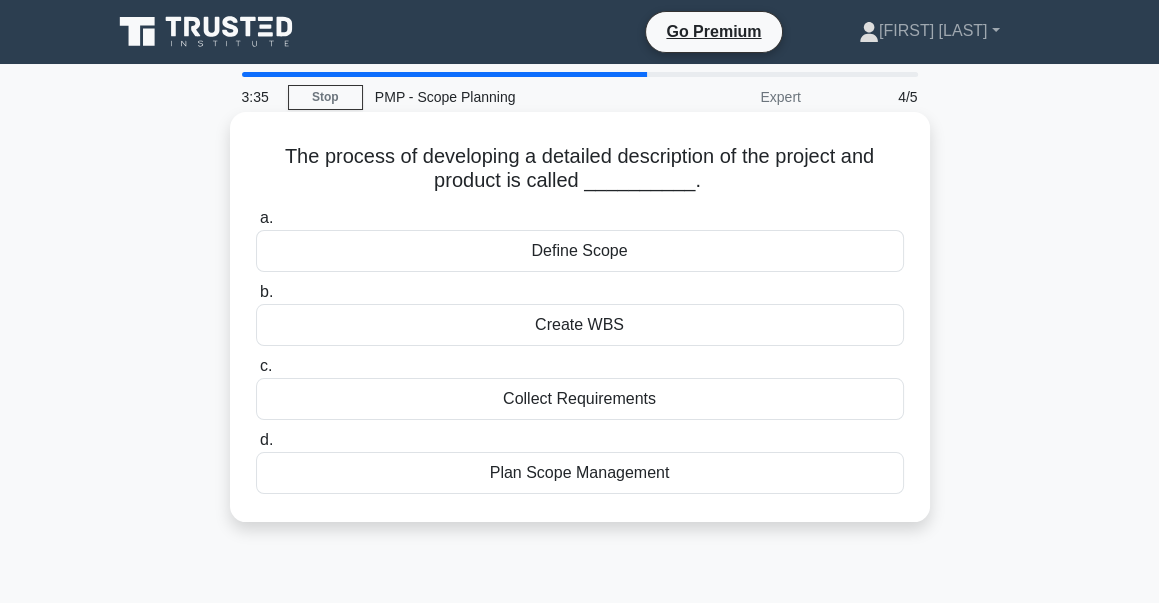 click on "Define Scope" at bounding box center (580, 251) 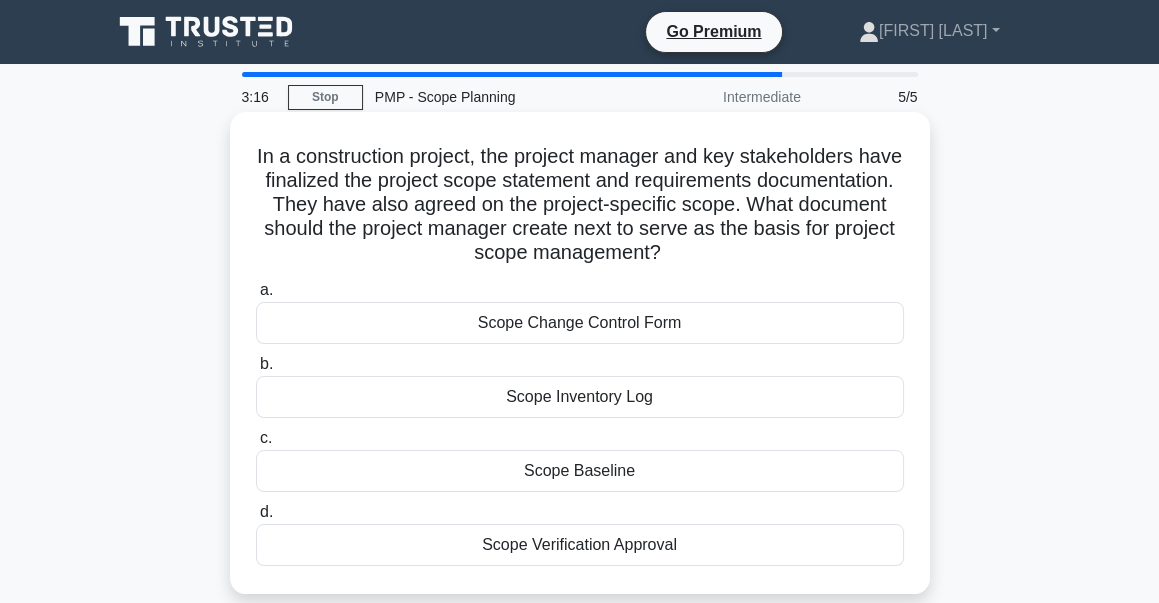 click on "Scope Verification Approval" at bounding box center [580, 545] 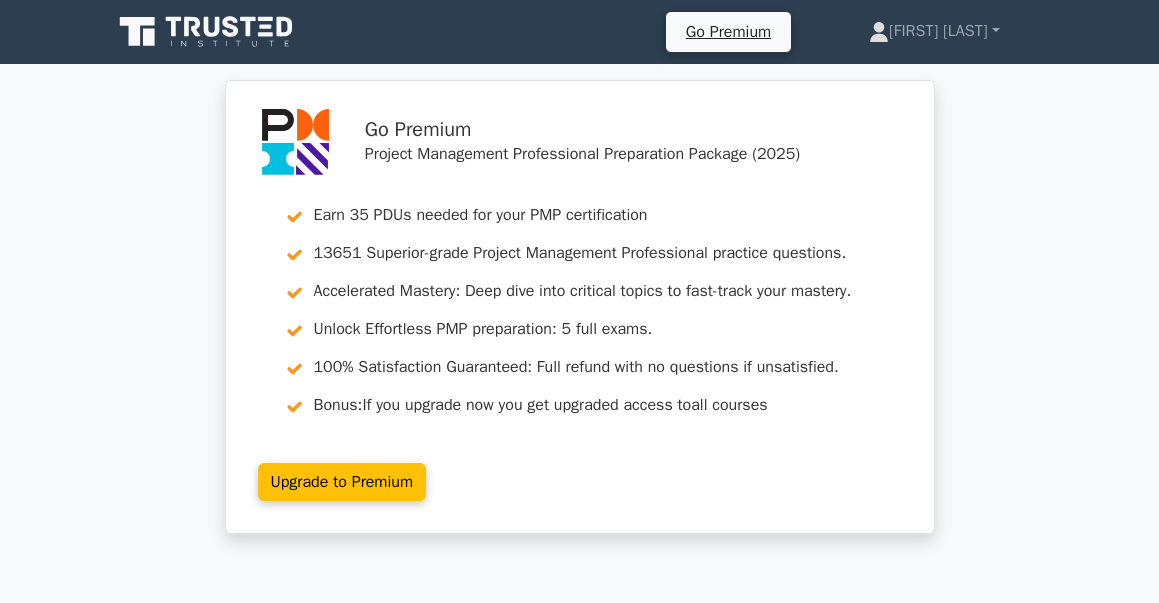 scroll, scrollTop: 0, scrollLeft: 0, axis: both 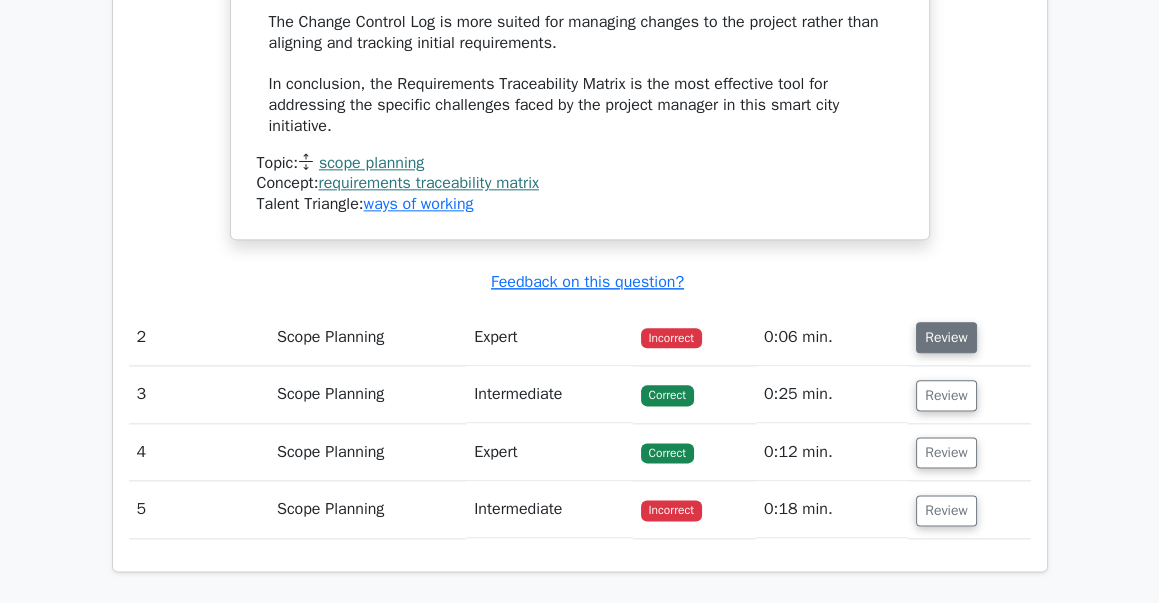 click on "Review" at bounding box center (946, 337) 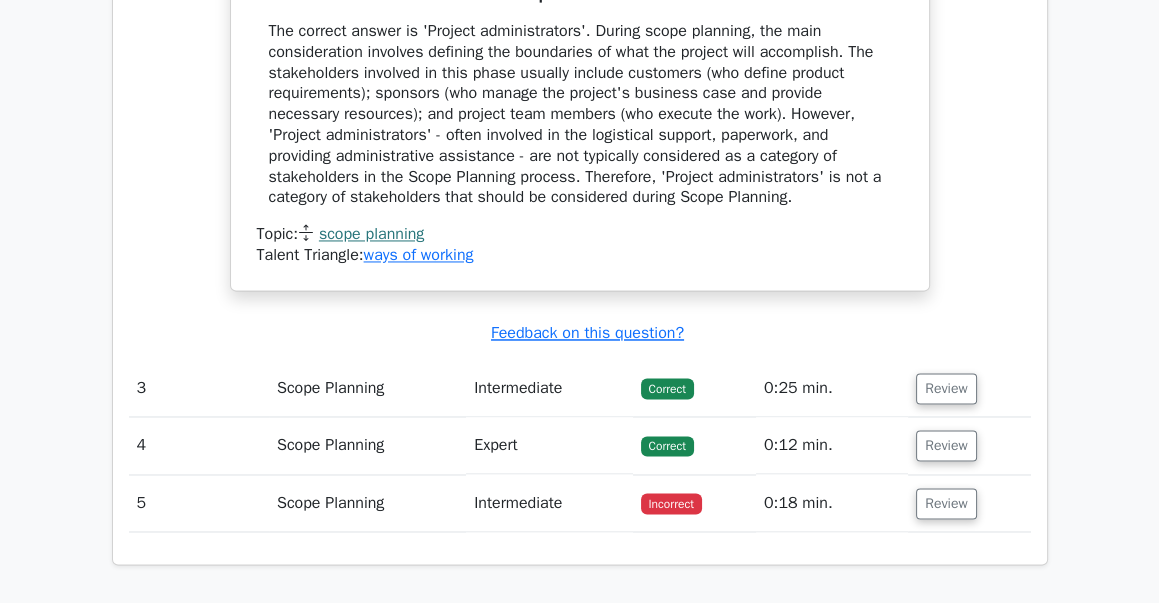 scroll, scrollTop: 3440, scrollLeft: 0, axis: vertical 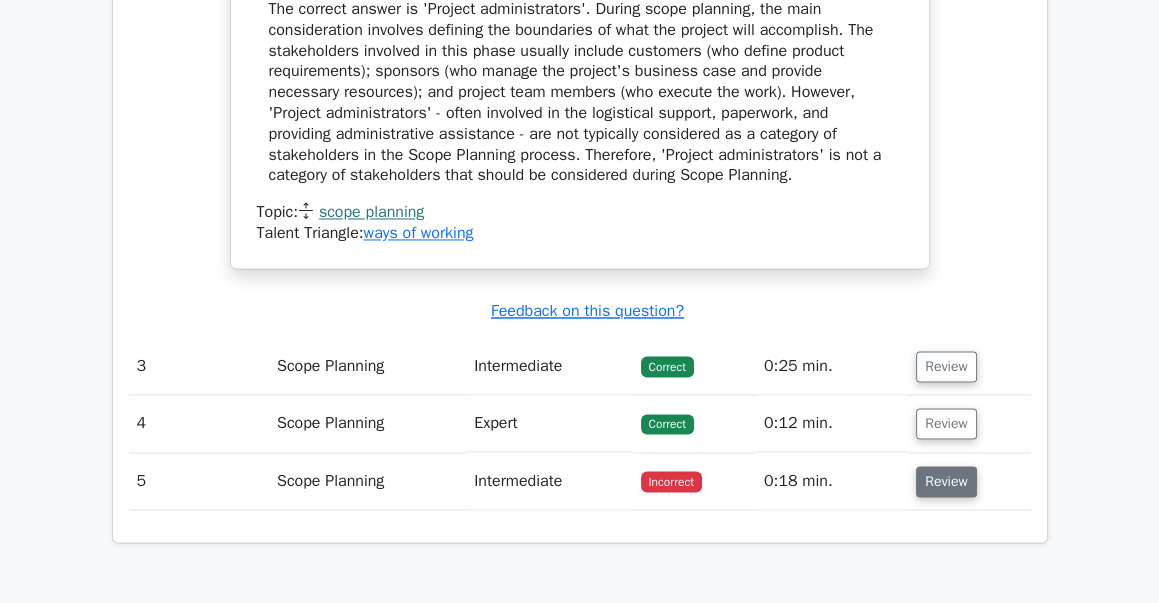 click on "Review" at bounding box center [946, 481] 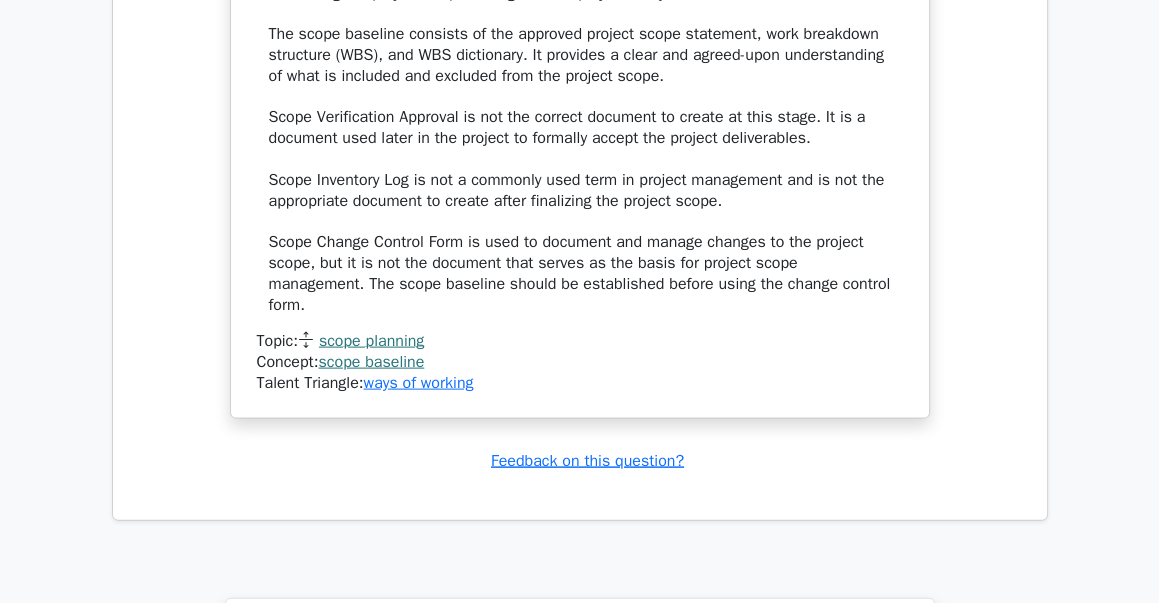 scroll, scrollTop: 4720, scrollLeft: 0, axis: vertical 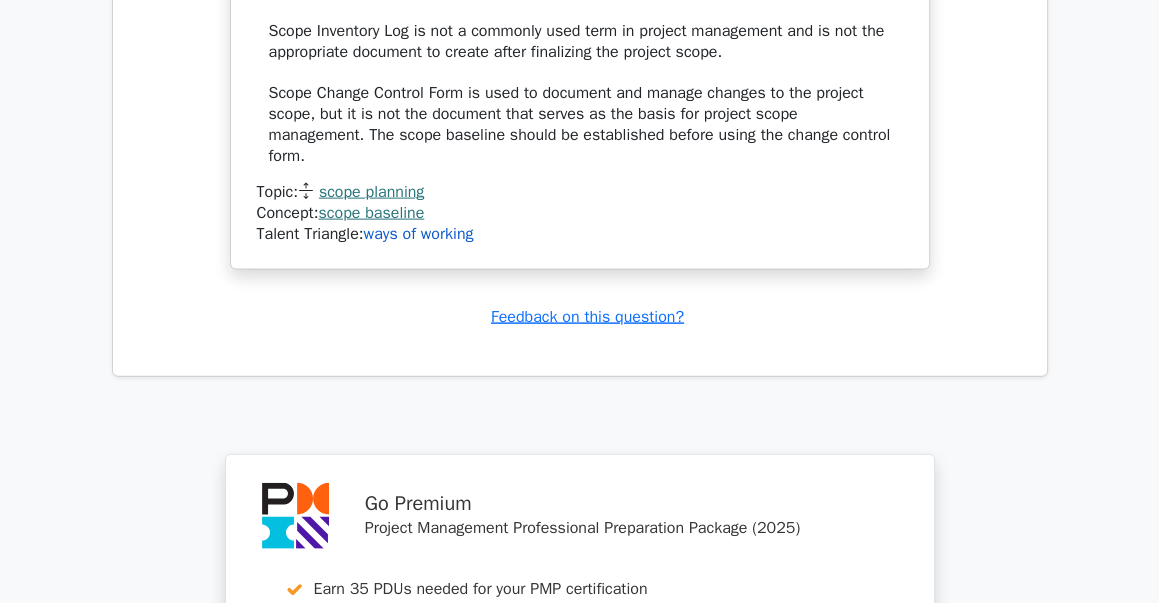click on "ways of working" at bounding box center [419, 234] 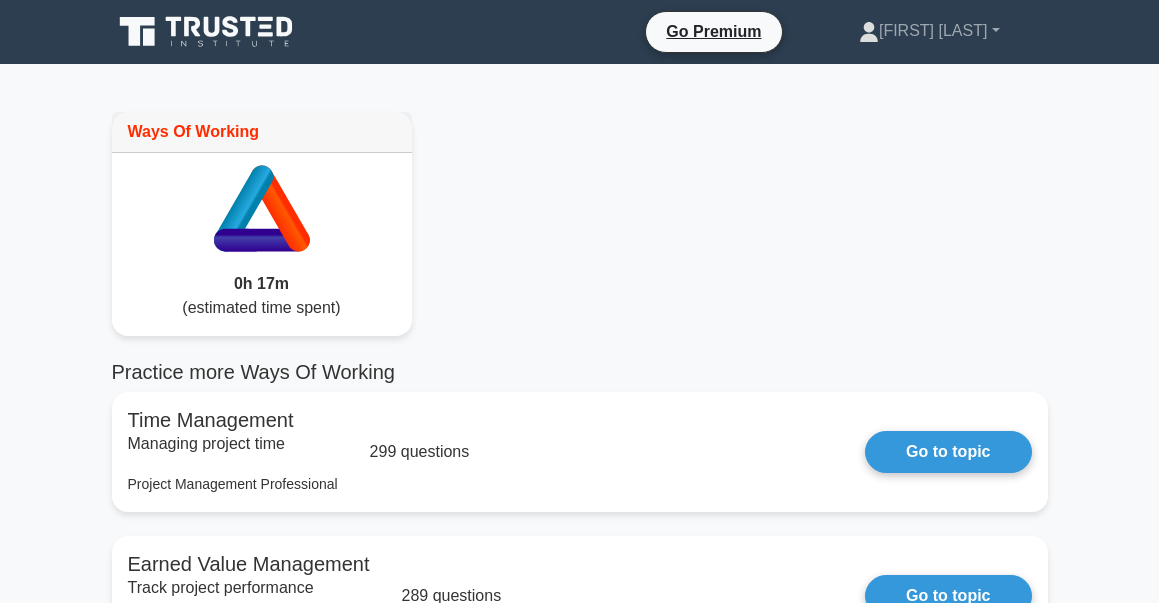 scroll, scrollTop: 0, scrollLeft: 0, axis: both 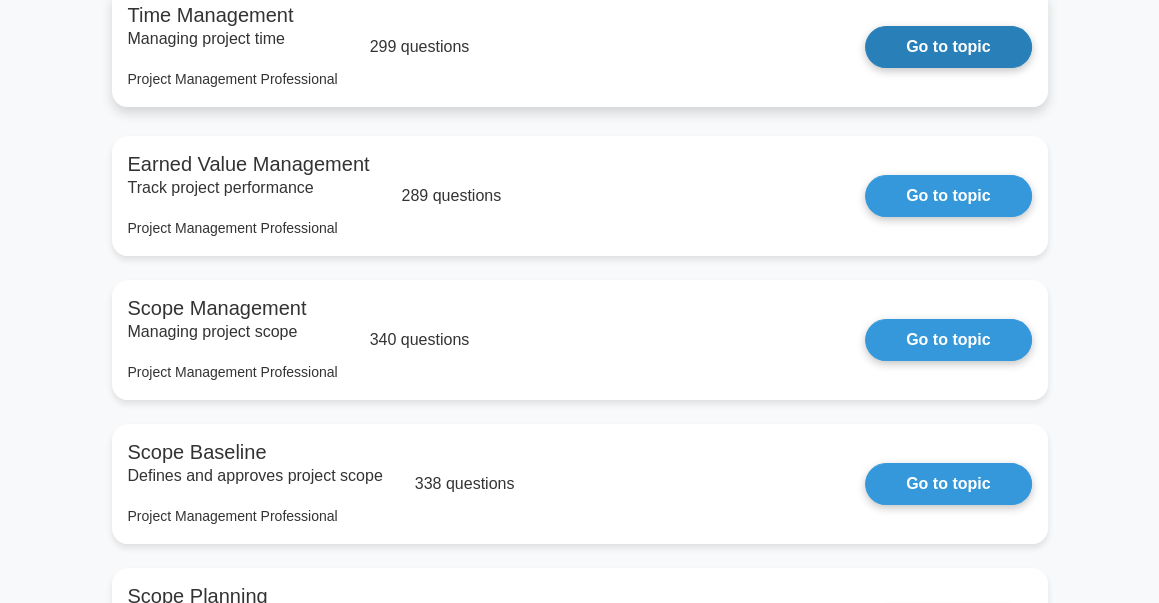 click on "Go to
topic" at bounding box center [948, 47] 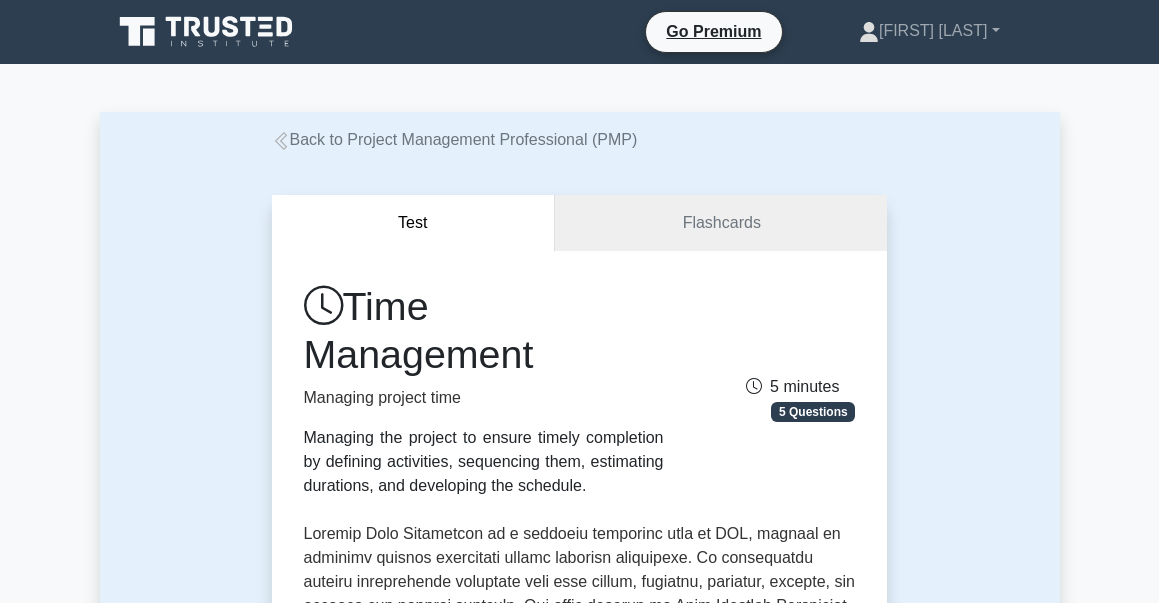 scroll, scrollTop: 0, scrollLeft: 0, axis: both 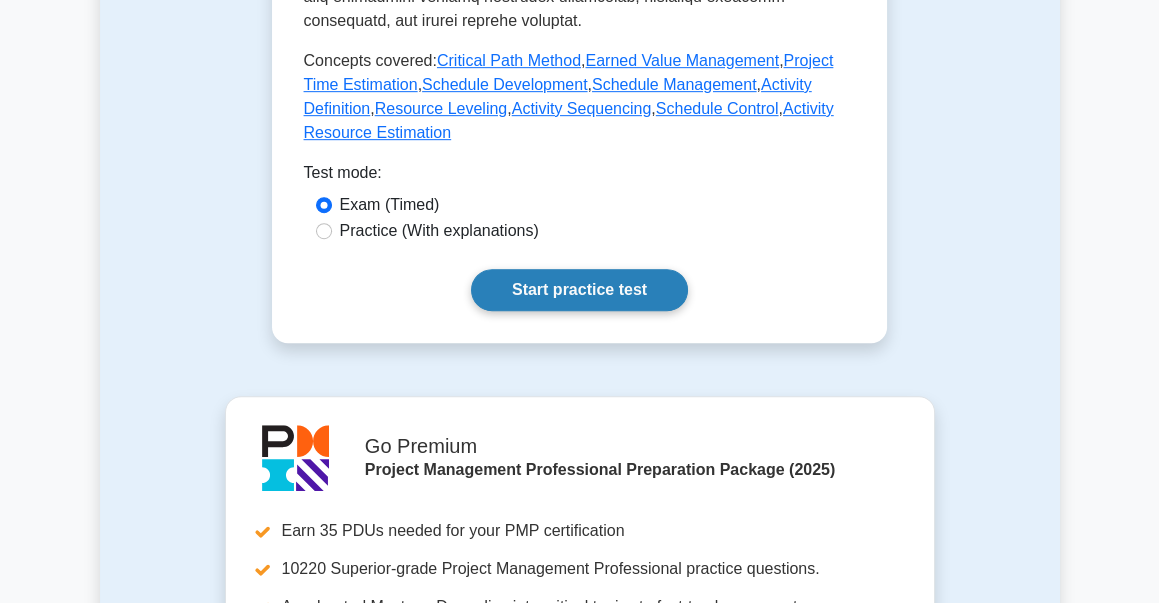 click on "Start practice test" at bounding box center (579, 290) 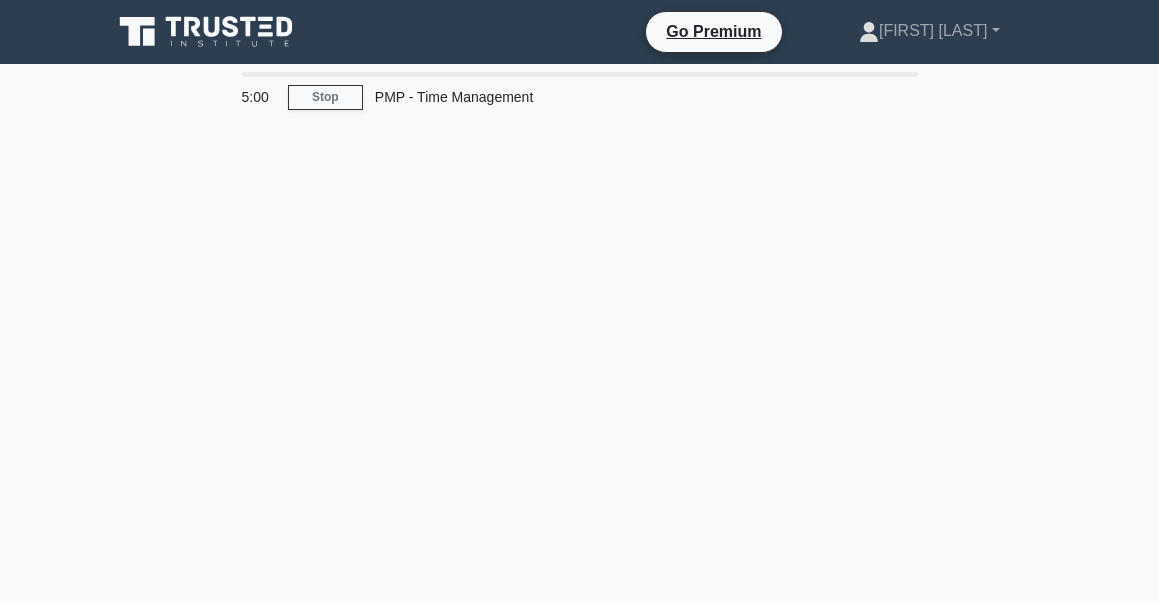 scroll, scrollTop: 0, scrollLeft: 0, axis: both 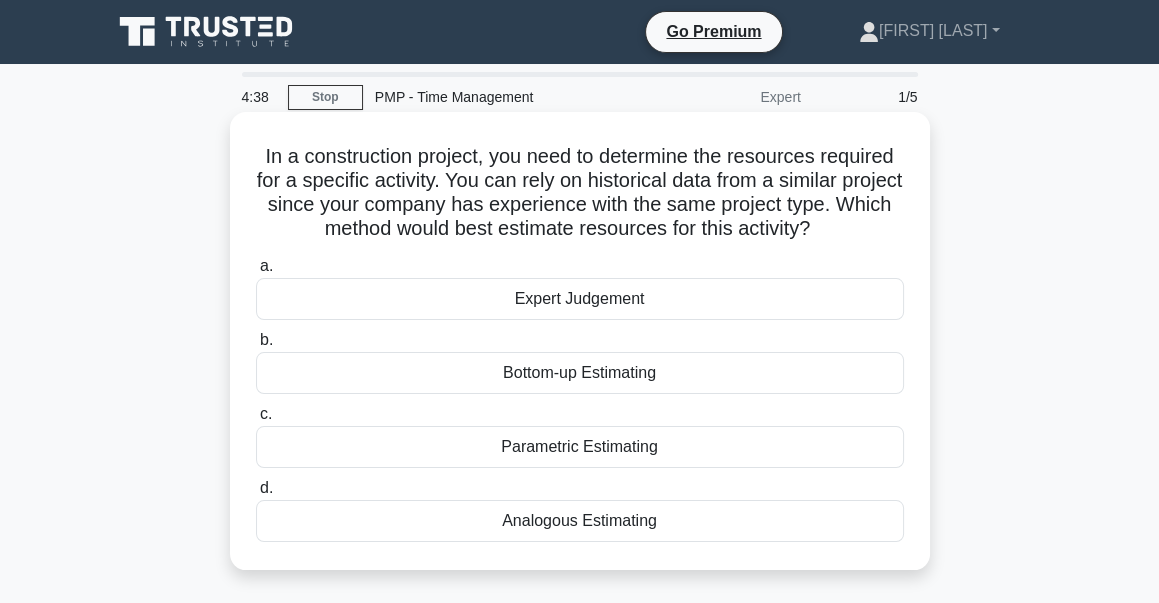 click on "Parametric Estimating" at bounding box center (580, 447) 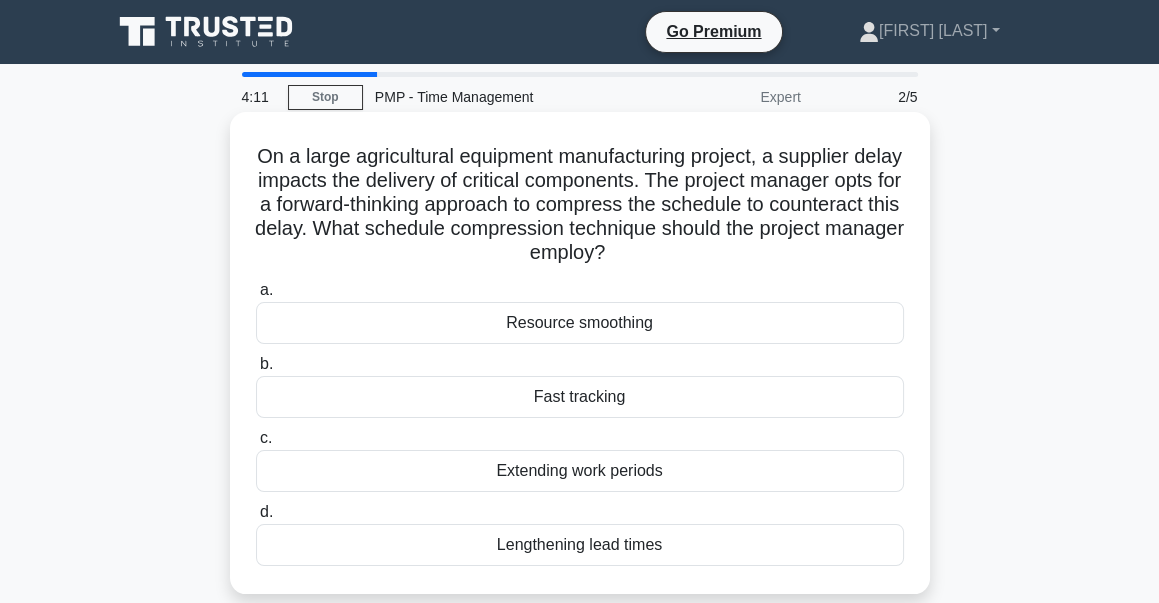 click on "Resource smoothing" at bounding box center (580, 323) 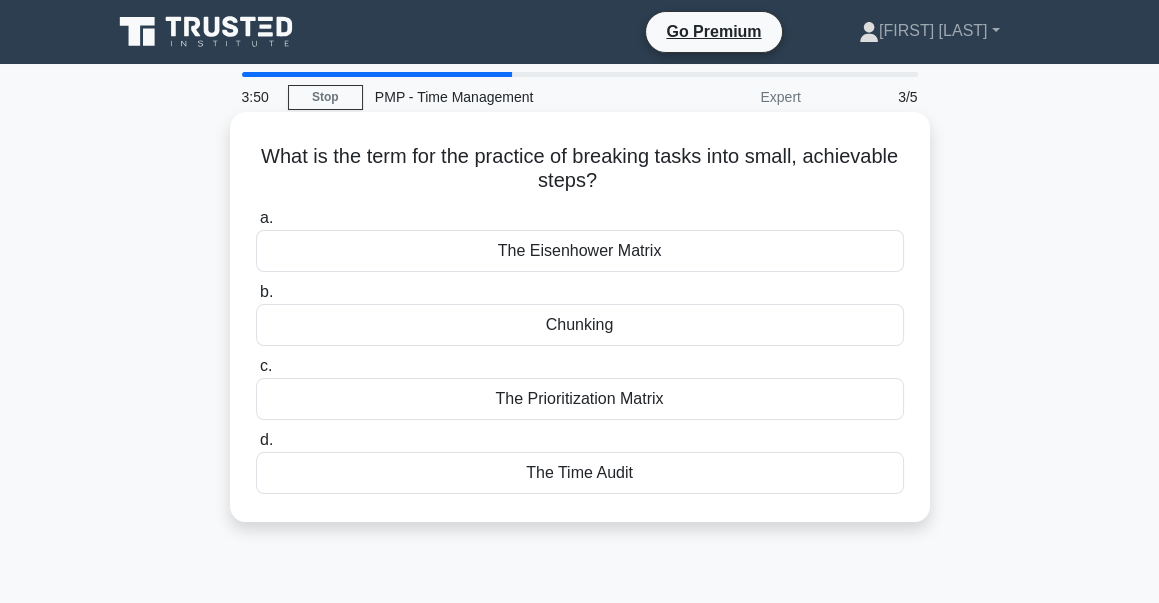 click on "The Prioritization Matrix" at bounding box center (580, 399) 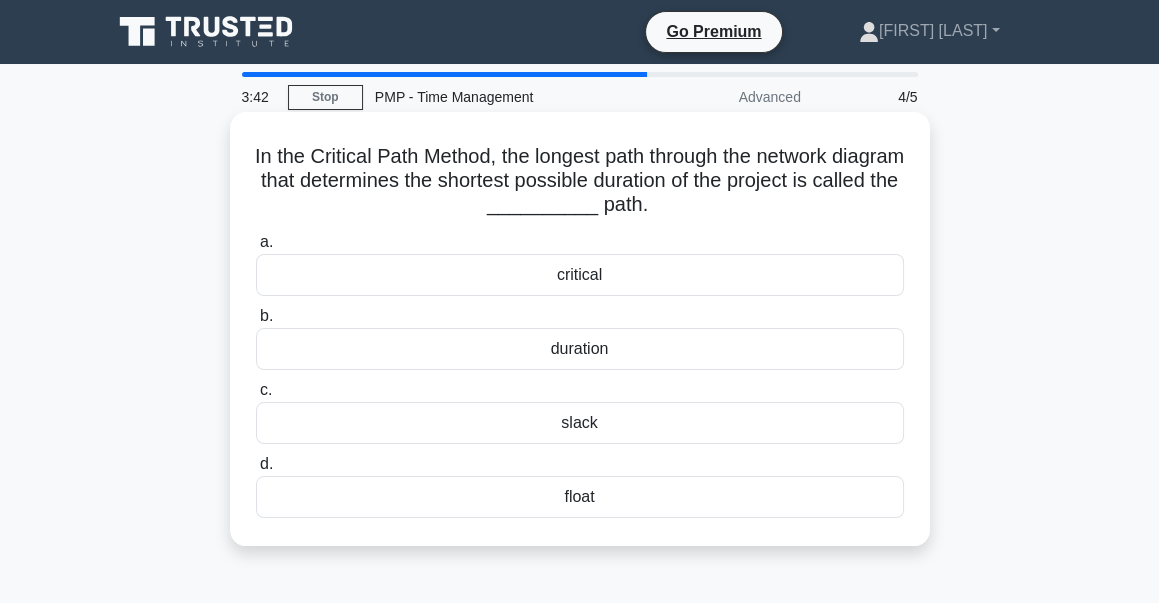 click on "critical" at bounding box center (580, 275) 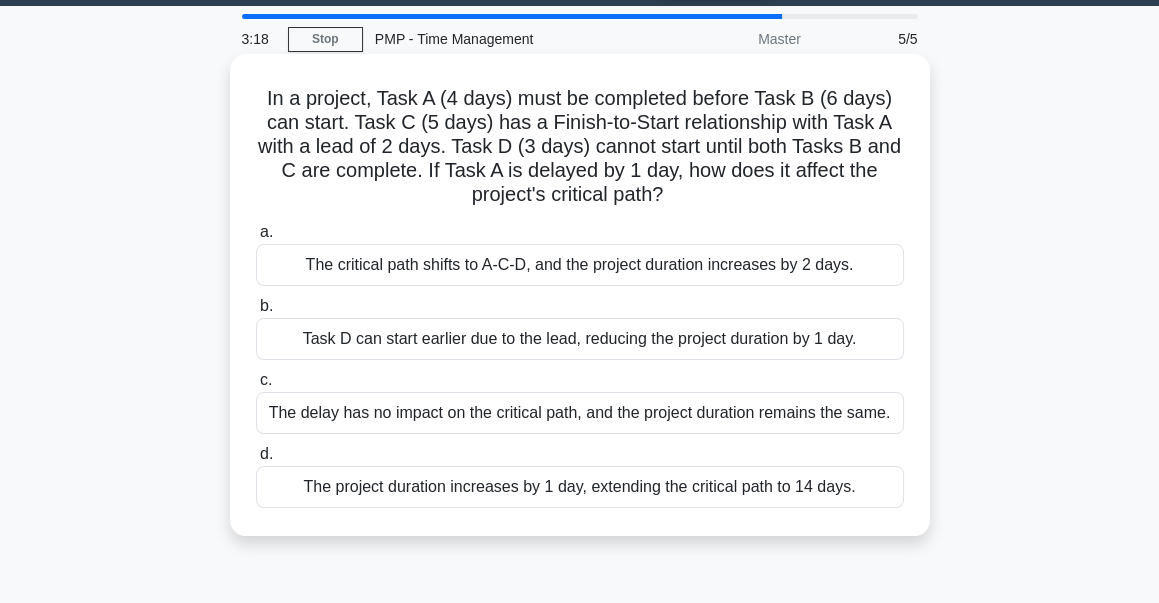 scroll, scrollTop: 80, scrollLeft: 0, axis: vertical 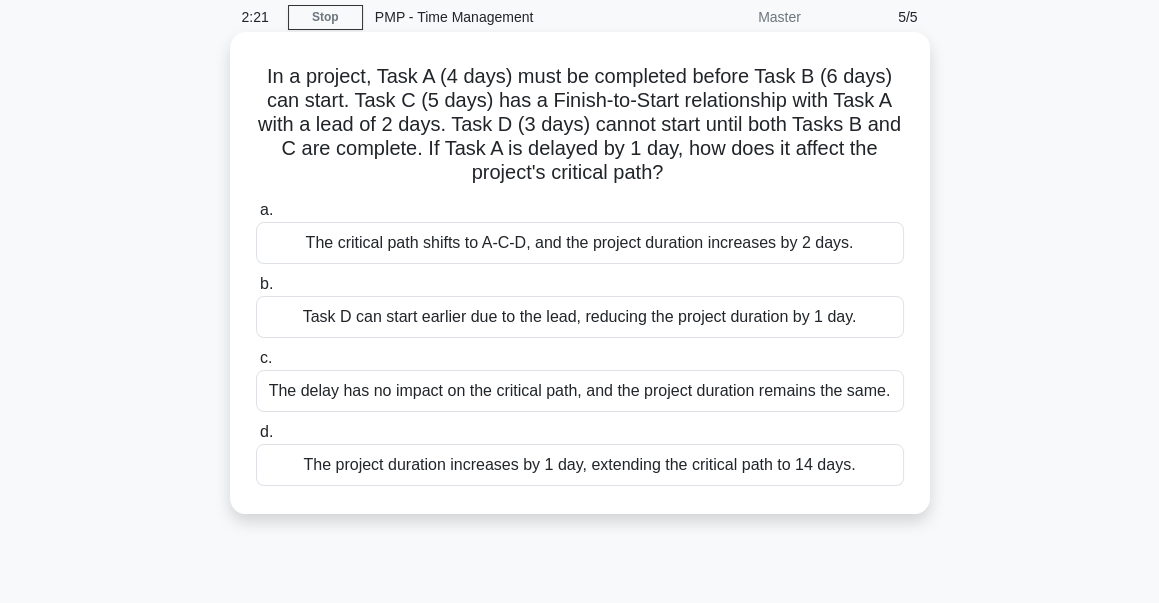 click on "The project duration increases by 1 day, extending the critical path to 14 days." at bounding box center [580, 465] 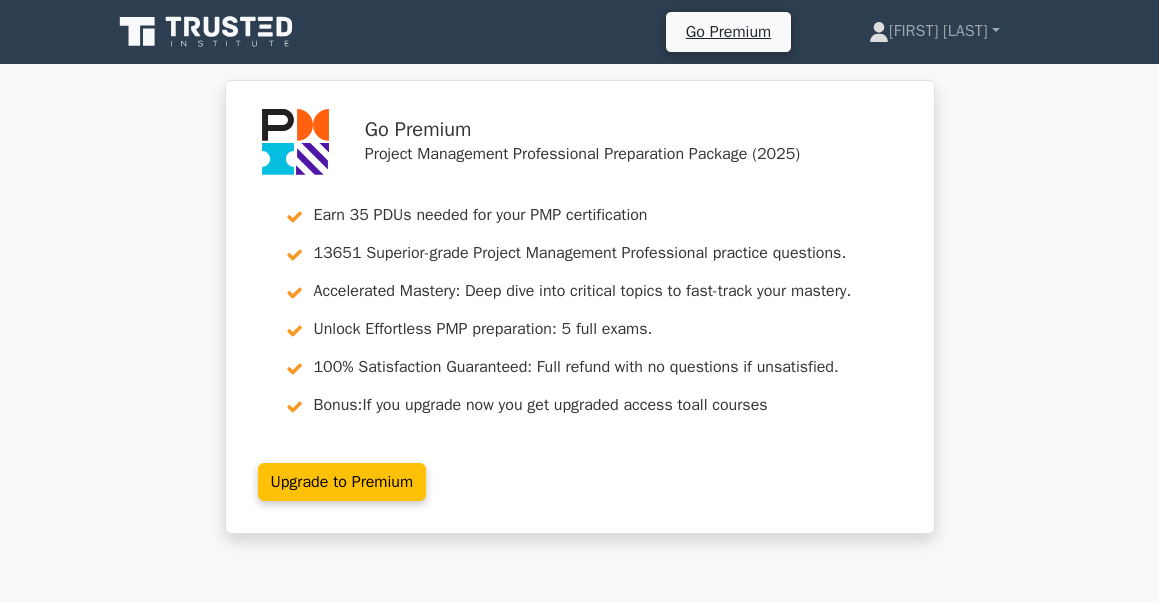 scroll, scrollTop: 0, scrollLeft: 0, axis: both 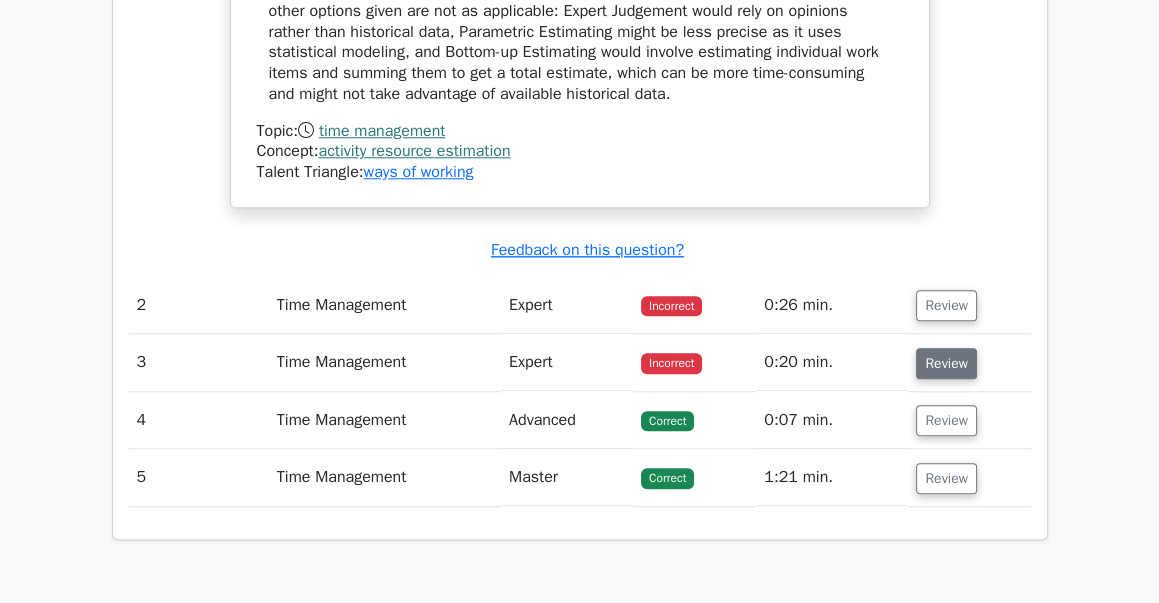 click on "Review" at bounding box center (946, 363) 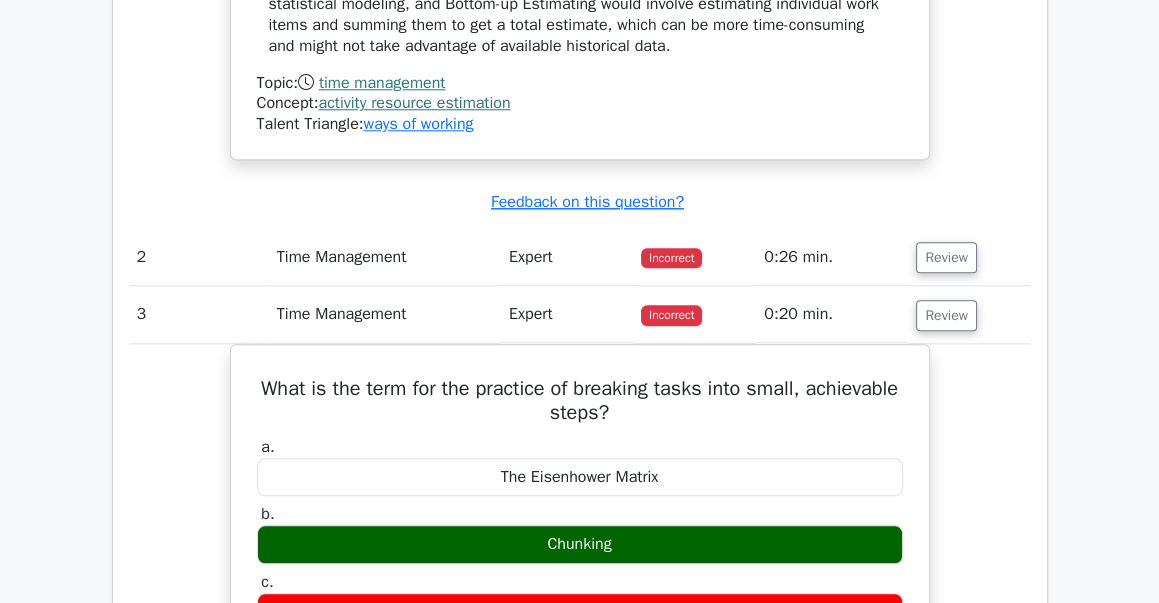 scroll, scrollTop: 2320, scrollLeft: 0, axis: vertical 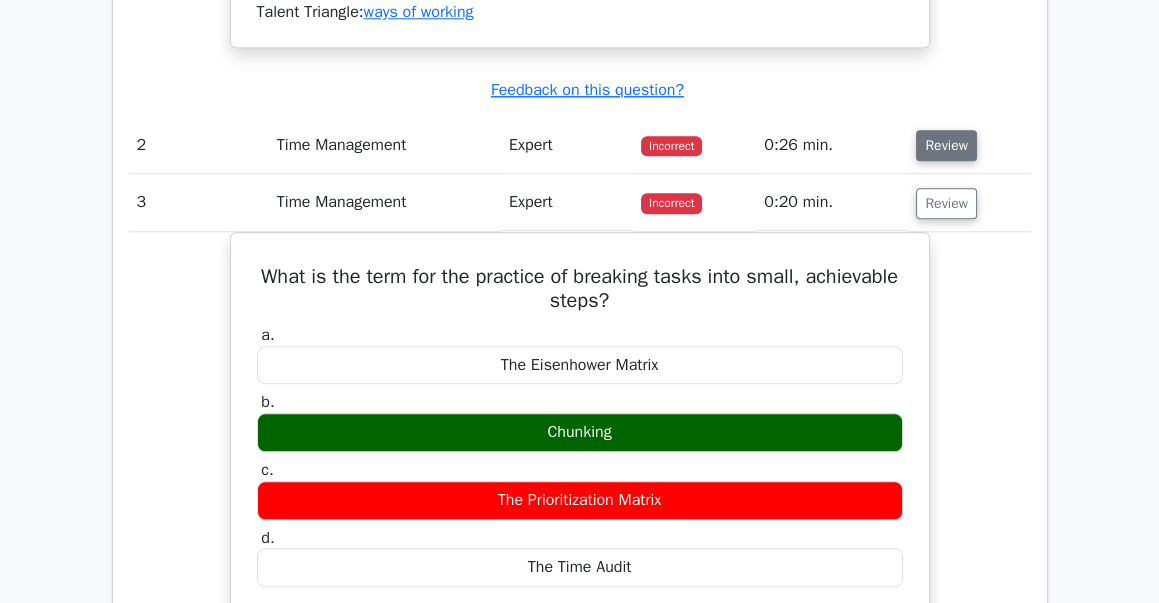 click on "Review" at bounding box center [946, 145] 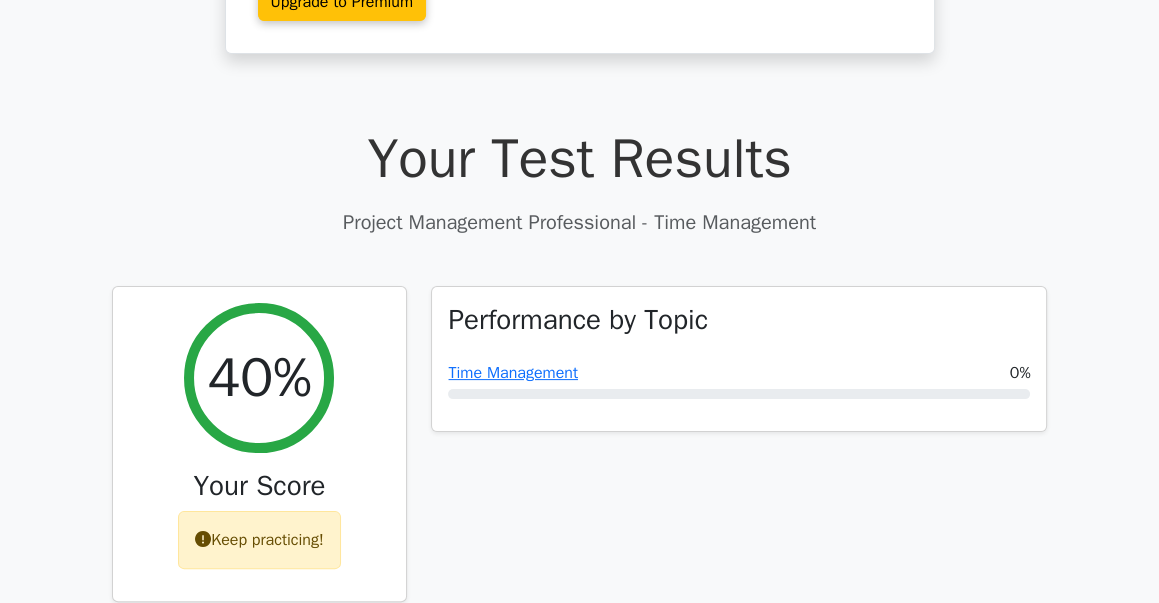 scroll, scrollTop: 0, scrollLeft: 0, axis: both 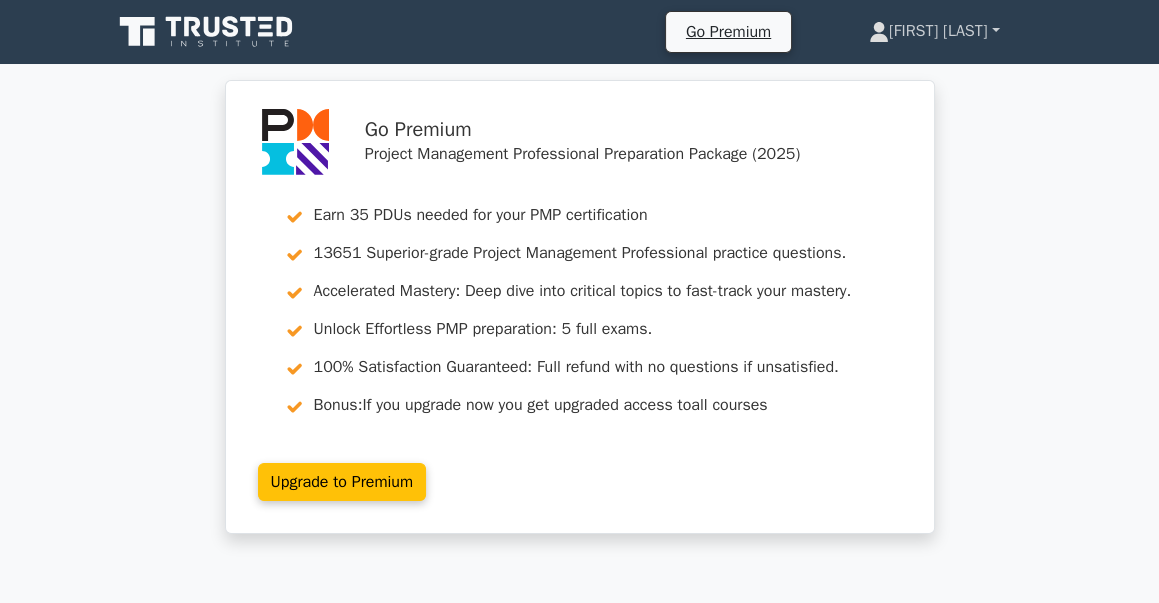 click on "[NAME] [NAME]" at bounding box center [934, 31] 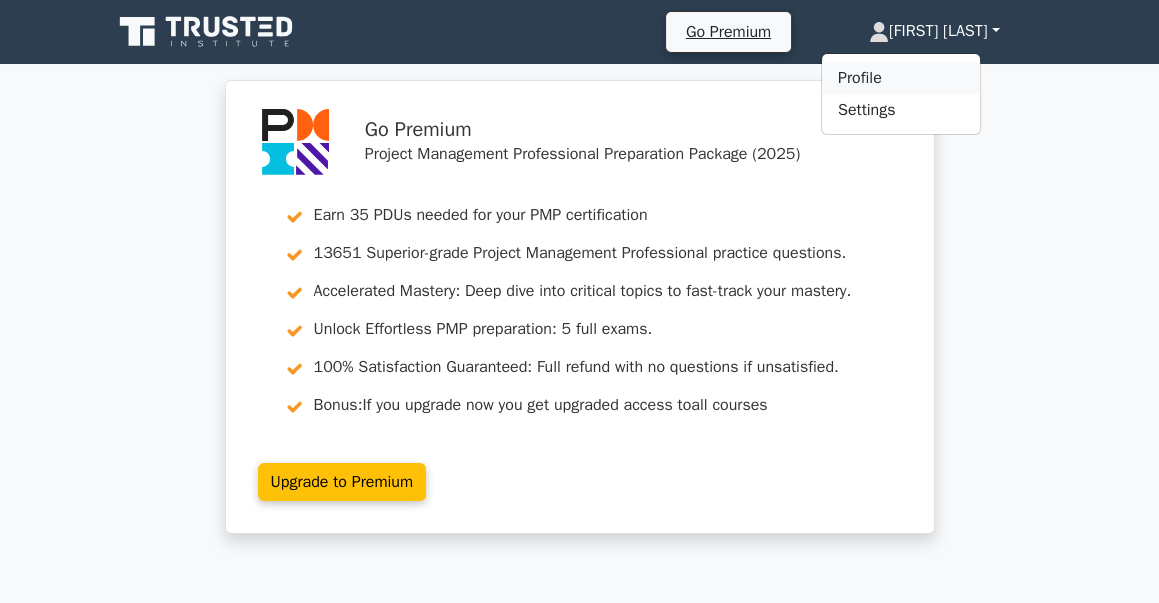 click on "Profile" at bounding box center (901, 78) 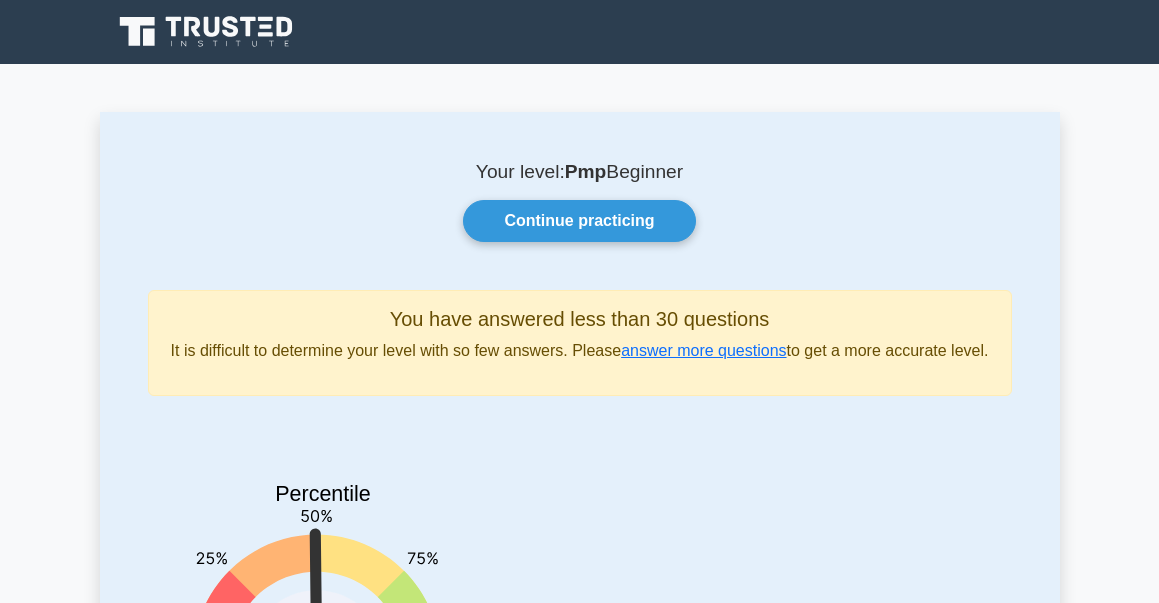 scroll, scrollTop: 0, scrollLeft: 0, axis: both 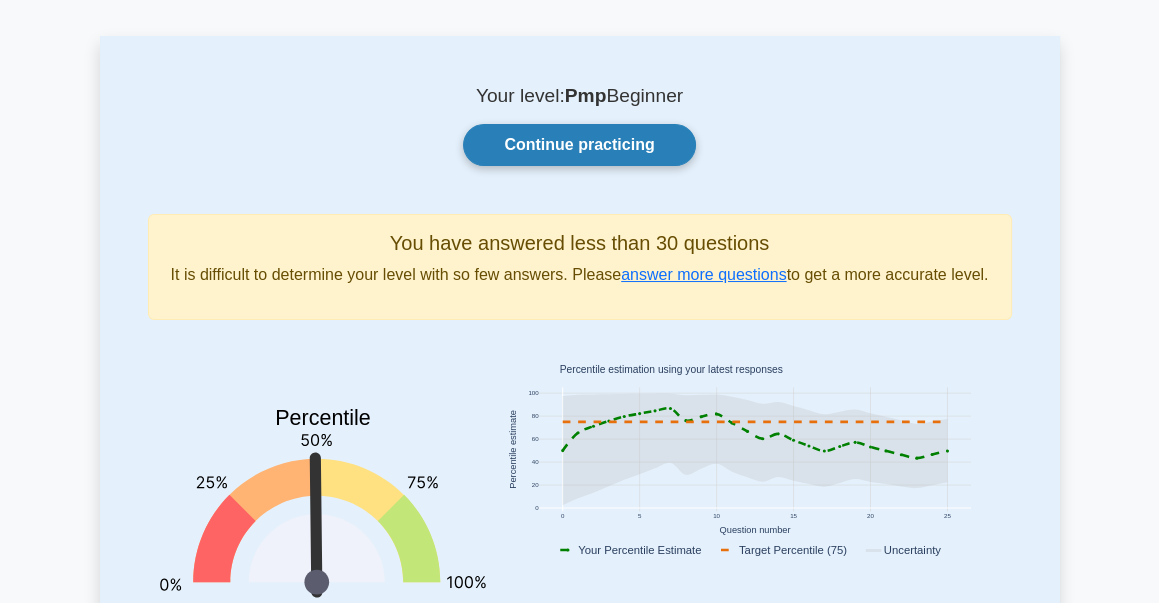 click on "Continue practicing" at bounding box center (579, 145) 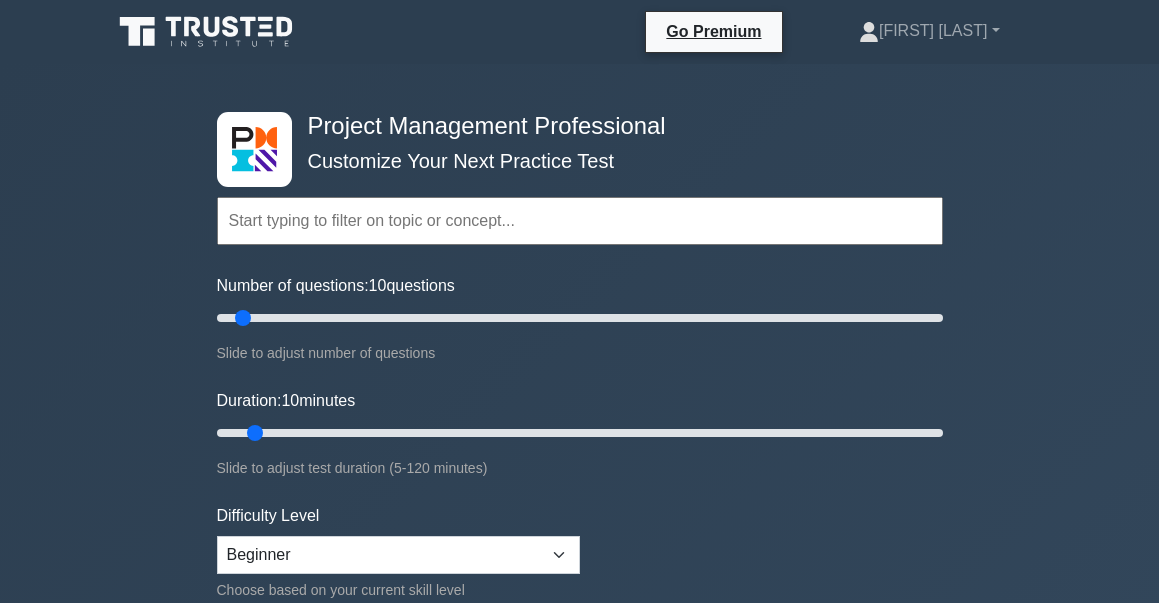 scroll, scrollTop: 0, scrollLeft: 0, axis: both 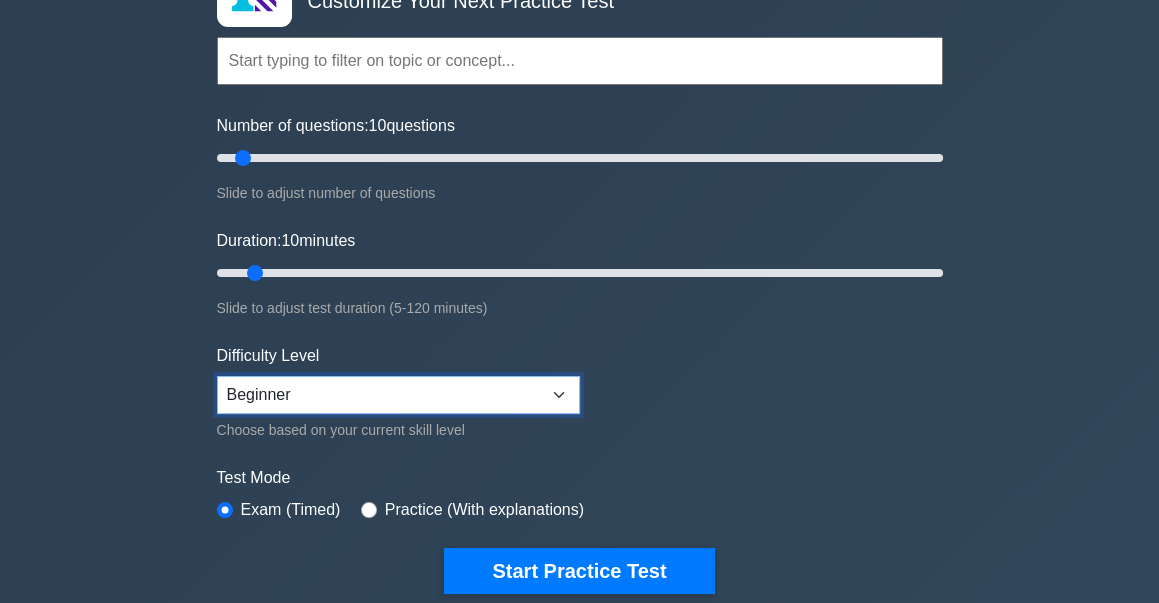 click on "Beginner
Intermediate
Expert" at bounding box center [398, 395] 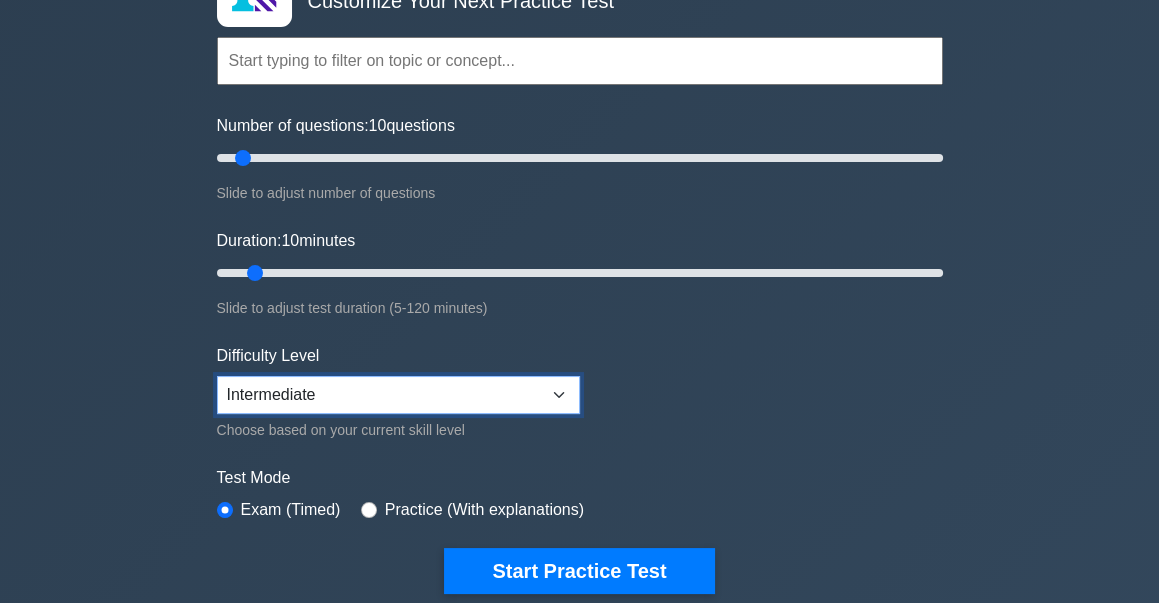 click on "Beginner
Intermediate
Expert" at bounding box center (398, 395) 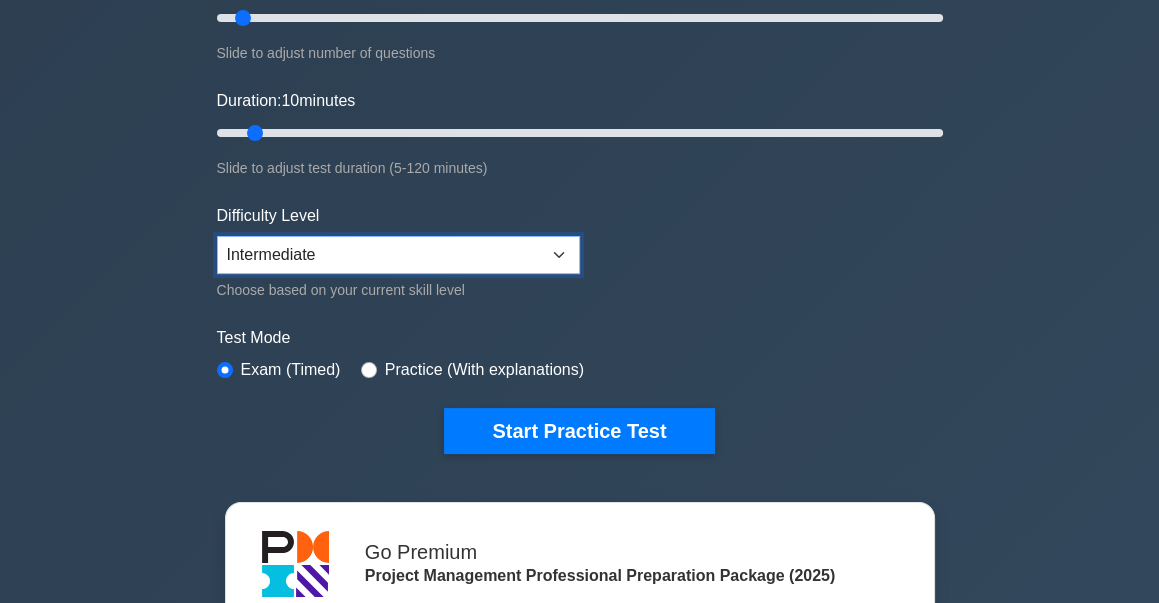 scroll, scrollTop: 320, scrollLeft: 0, axis: vertical 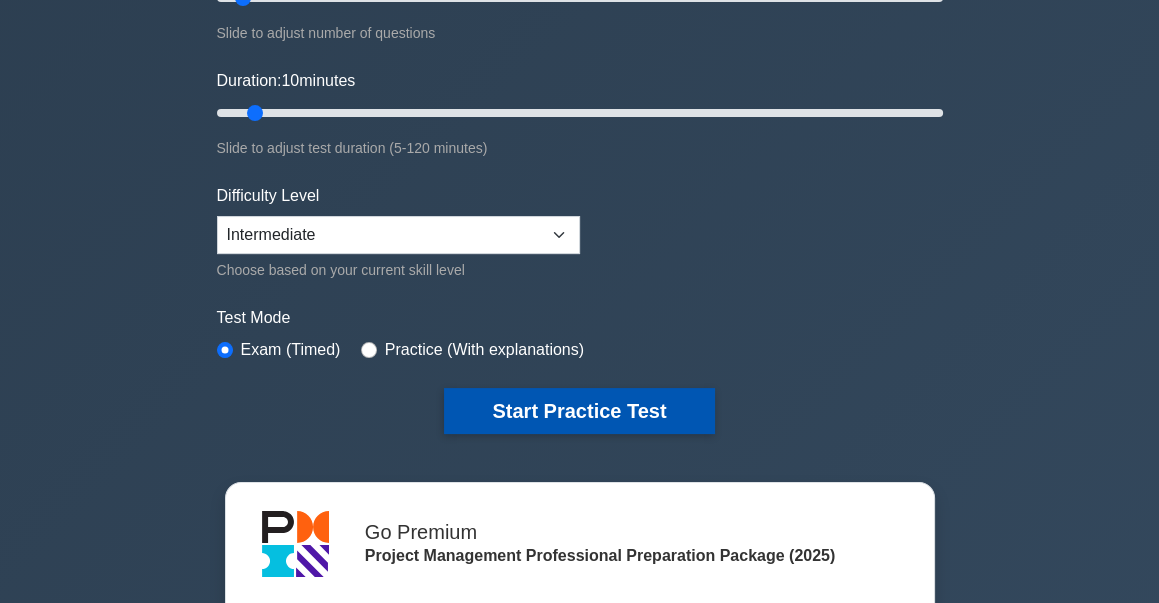 click on "Start Practice Test" at bounding box center [579, 411] 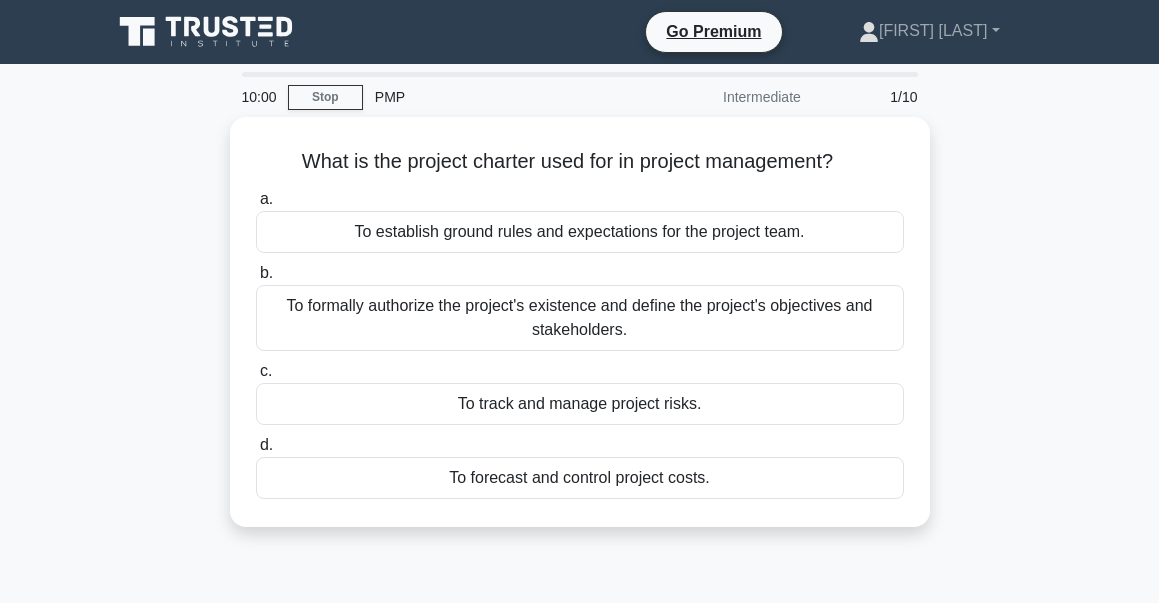 scroll, scrollTop: 0, scrollLeft: 0, axis: both 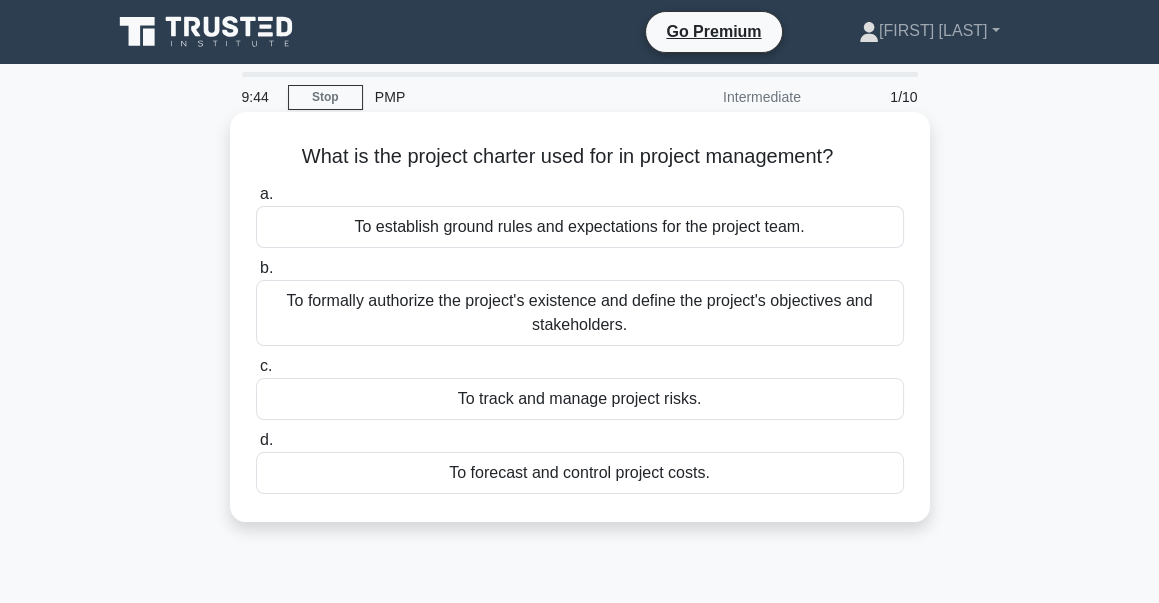 click on "To formally authorize the project's existence and define the project's objectives and stakeholders." at bounding box center (580, 313) 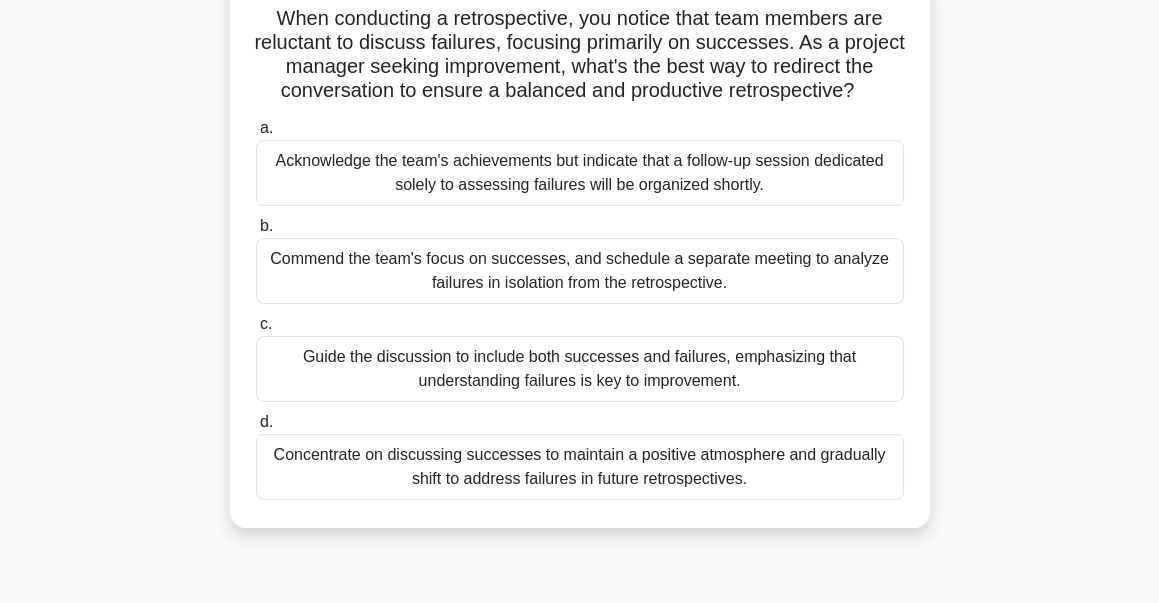 scroll, scrollTop: 160, scrollLeft: 0, axis: vertical 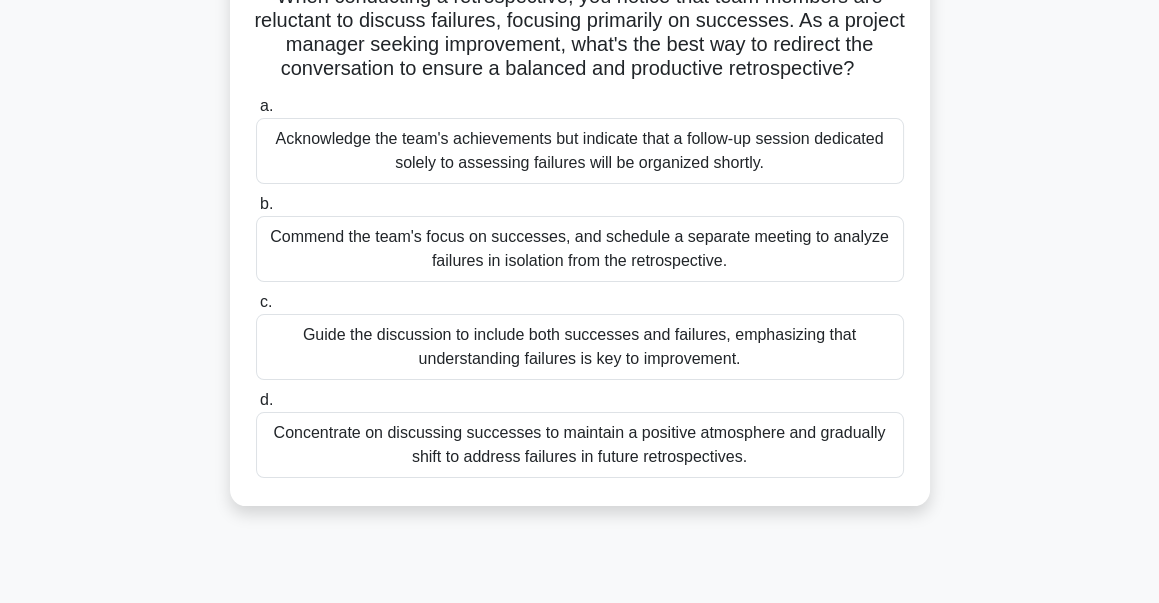 click on "Guide the discussion to include both successes and failures, emphasizing that understanding failures is key to improvement." at bounding box center [580, 347] 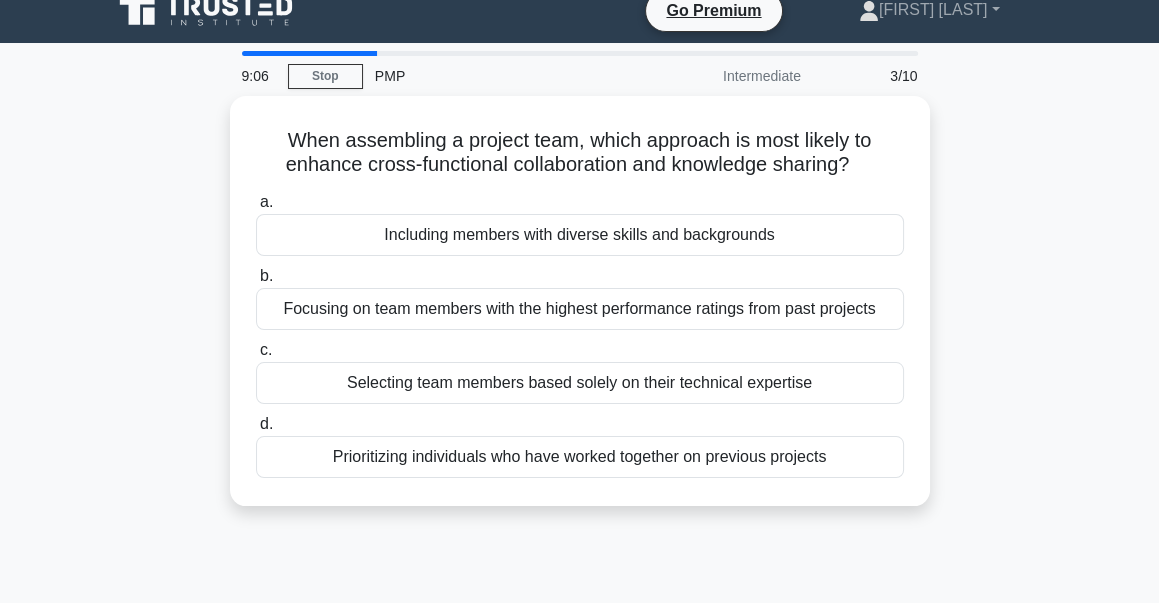 scroll, scrollTop: 0, scrollLeft: 0, axis: both 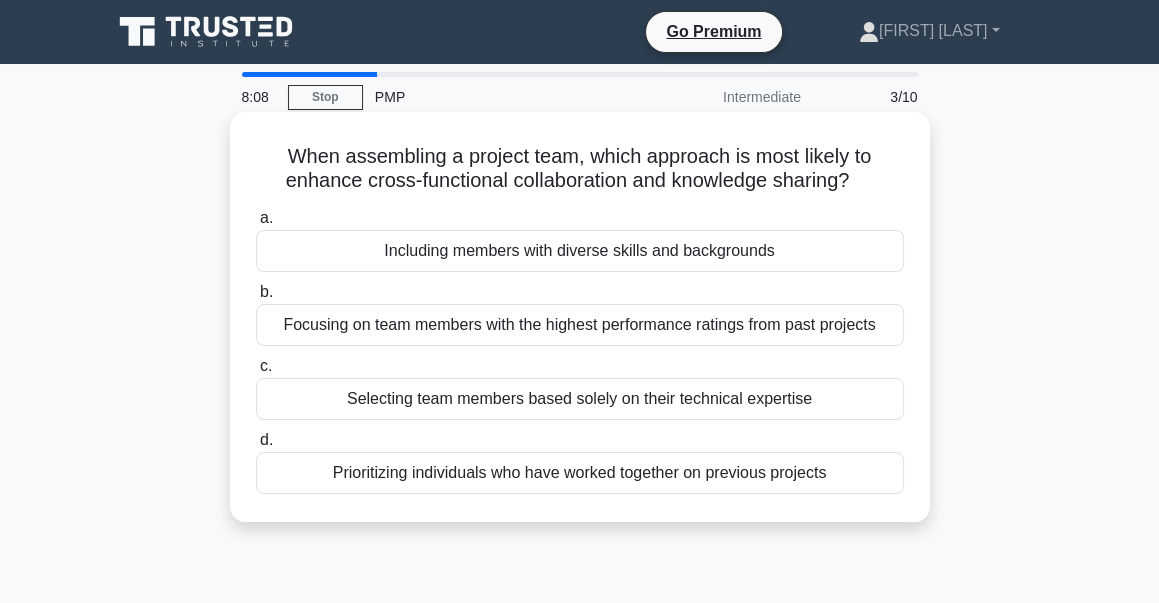 click on "Including members with diverse skills and backgrounds" at bounding box center [580, 251] 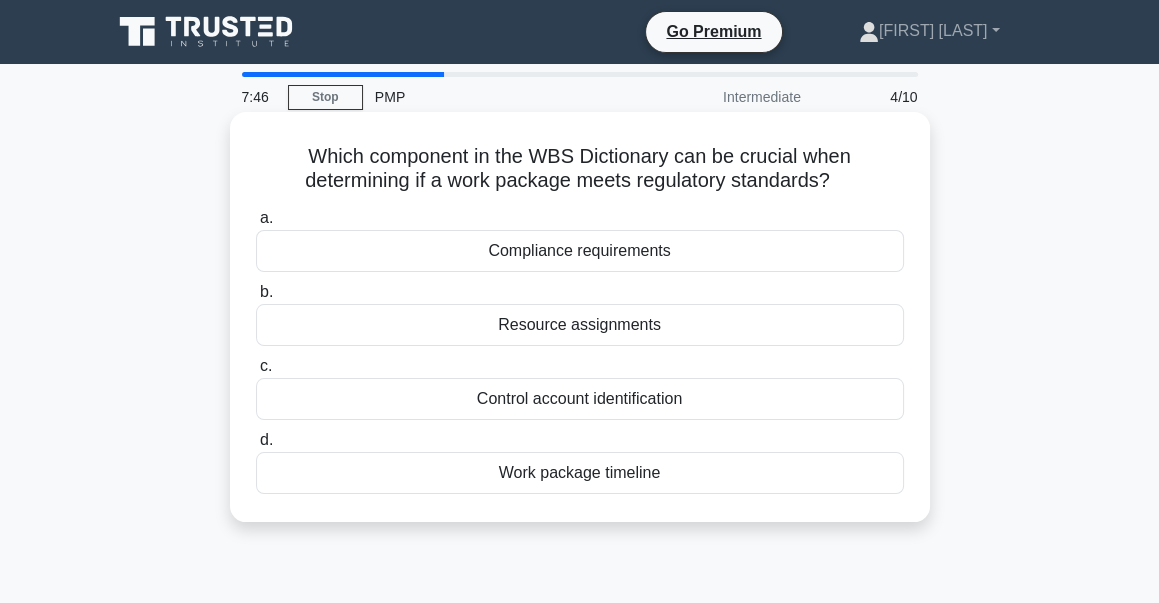 click on "Compliance requirements" at bounding box center (580, 251) 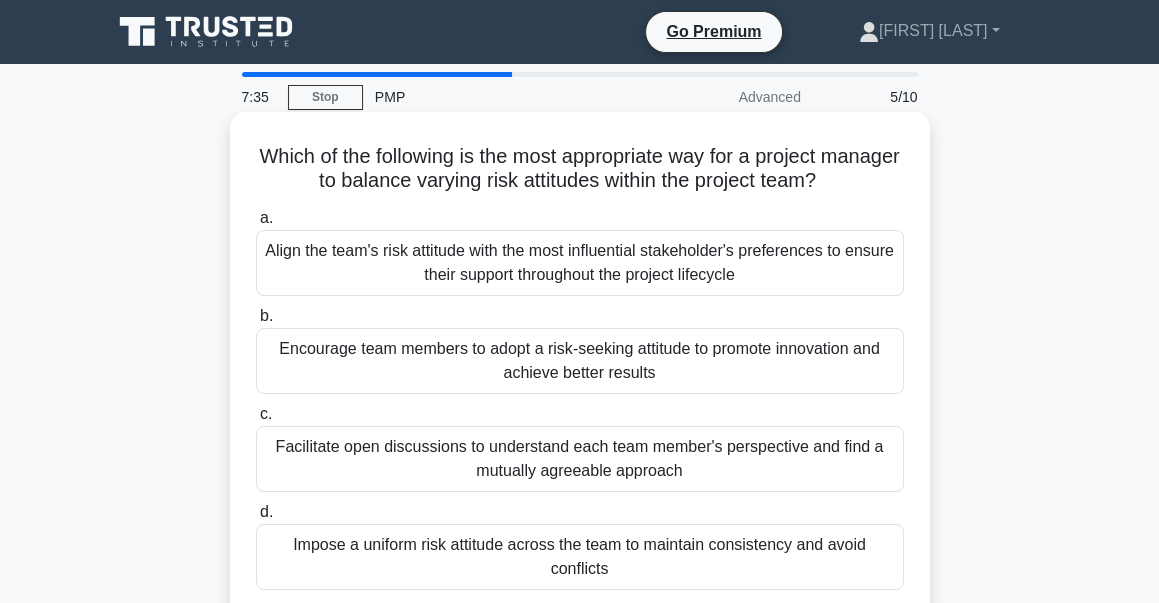scroll, scrollTop: 80, scrollLeft: 0, axis: vertical 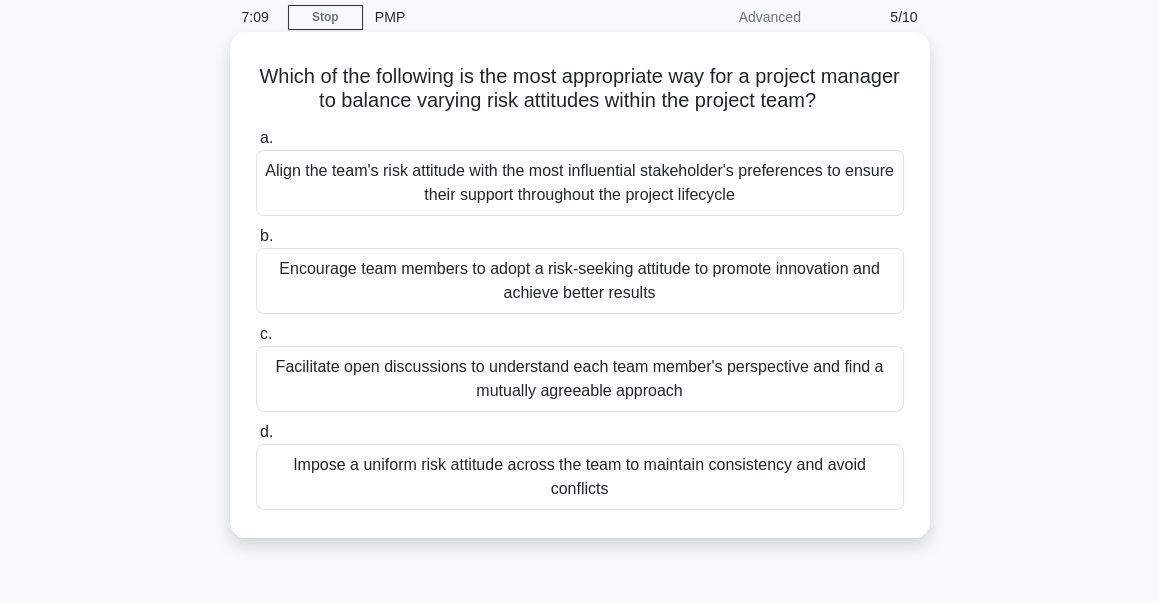 click on "Encourage team members to adopt a risk-seeking attitude to promote innovation and achieve better results" at bounding box center (580, 281) 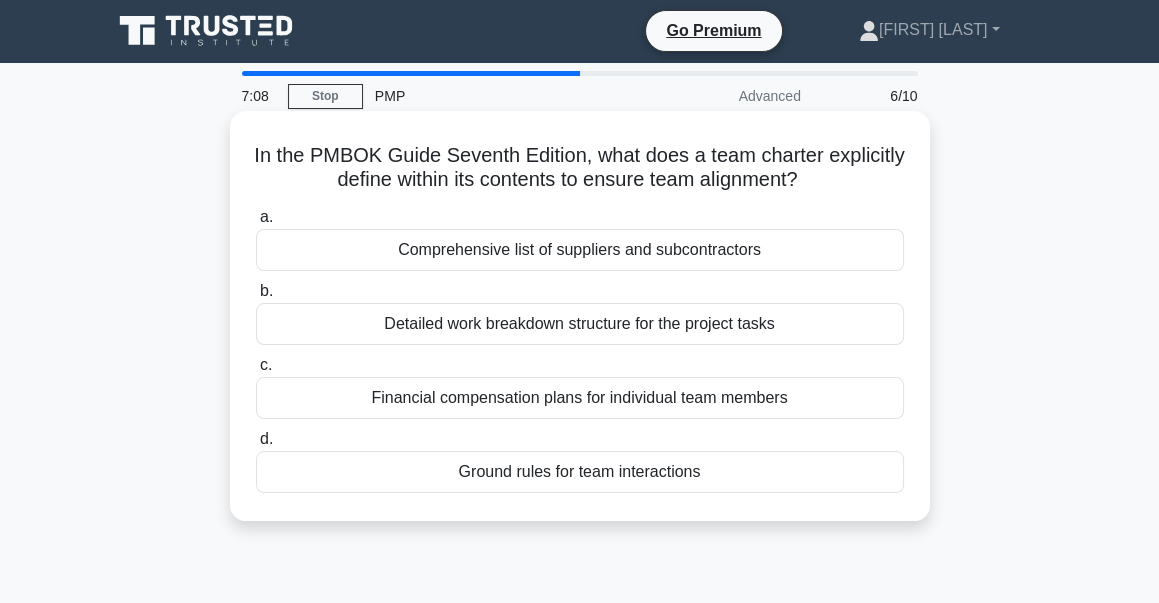 scroll, scrollTop: 0, scrollLeft: 0, axis: both 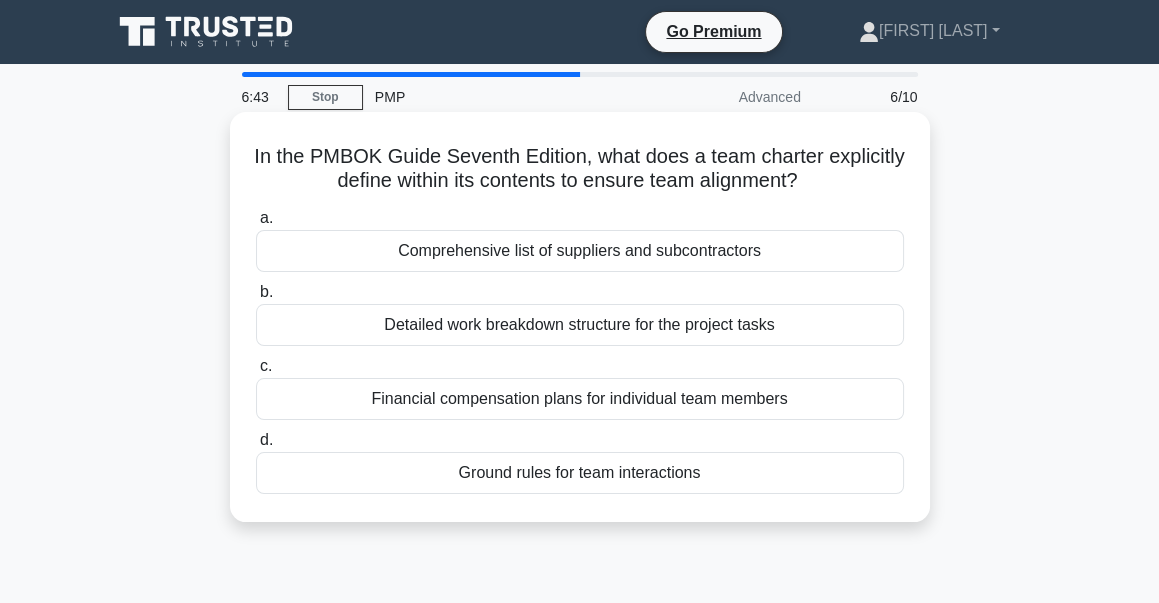 click on "Detailed work breakdown structure for the project tasks" at bounding box center (580, 325) 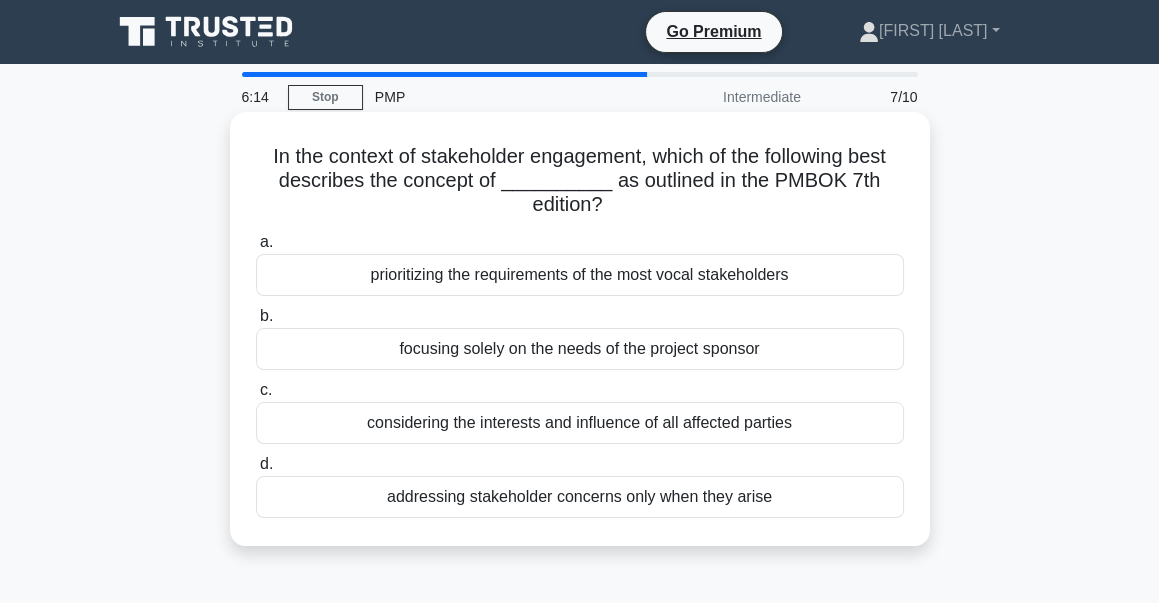 click on "prioritizing the requirements of the most vocal stakeholders" at bounding box center (580, 275) 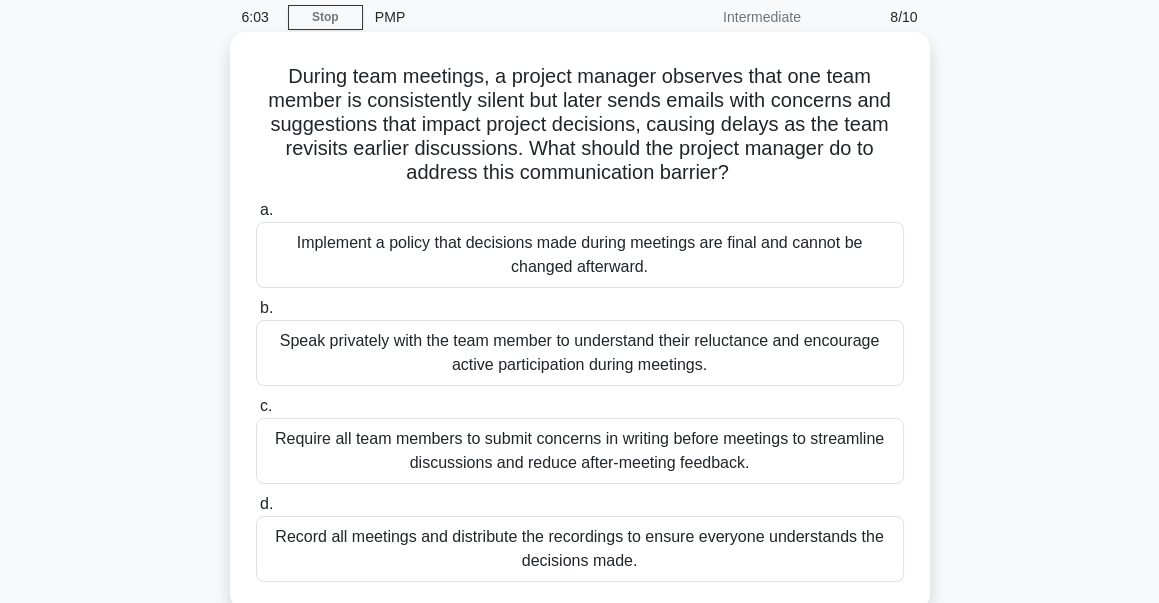 scroll, scrollTop: 160, scrollLeft: 0, axis: vertical 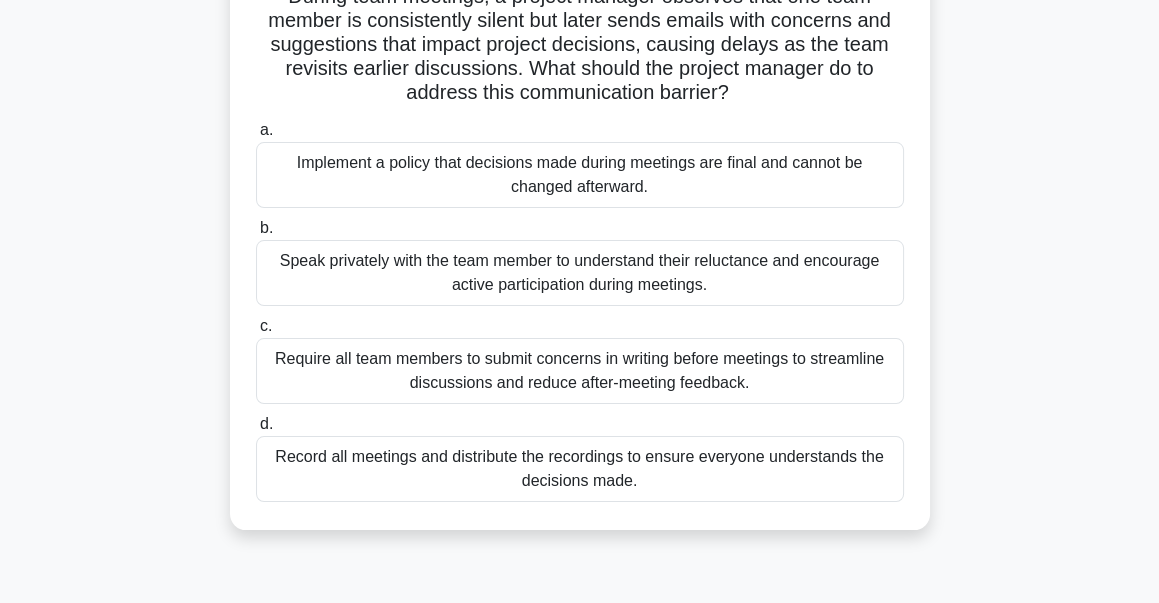 click on "Speak privately with the team member to understand their reluctance and encourage active participation during meetings." at bounding box center [580, 273] 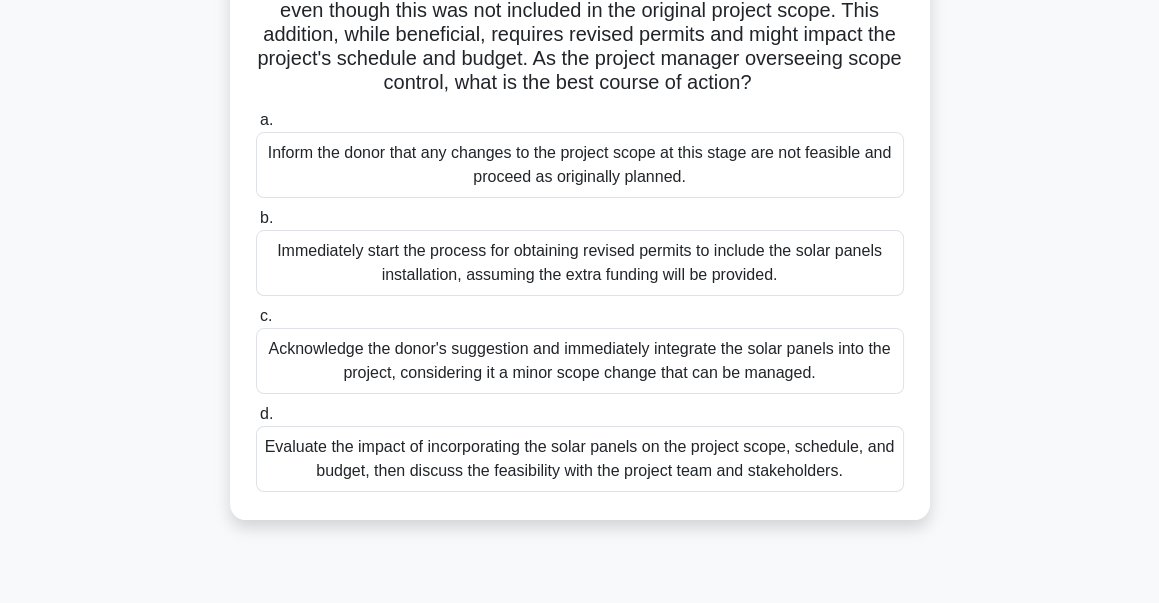 scroll, scrollTop: 240, scrollLeft: 0, axis: vertical 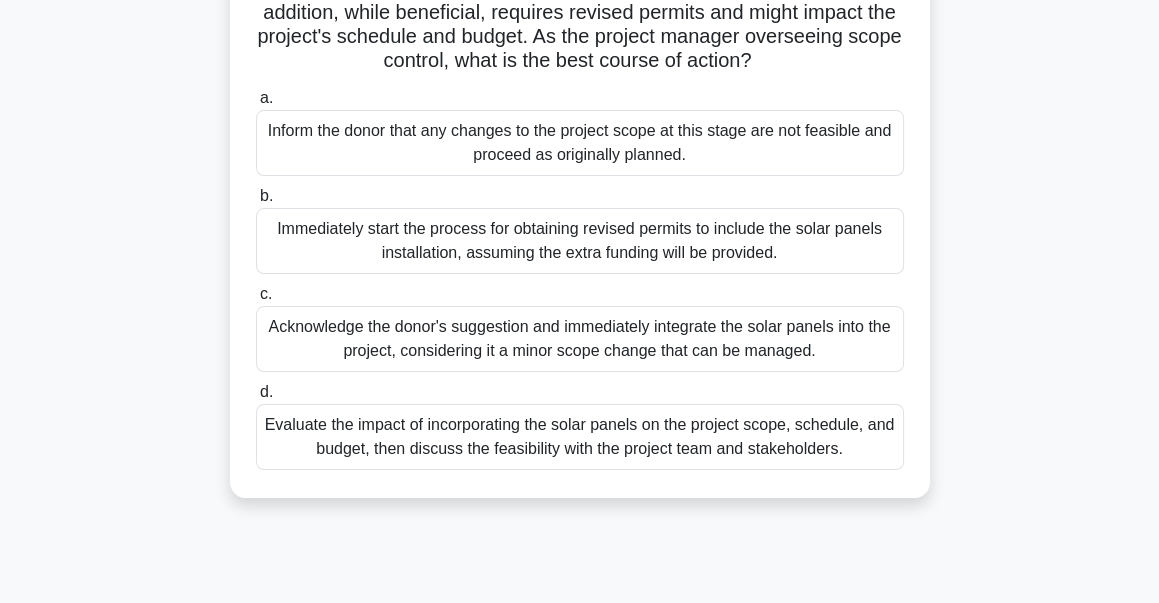 click on "Evaluate the impact of incorporating the solar panels on the project scope, schedule, and budget, then discuss the feasibility with the project team and stakeholders." at bounding box center (580, 437) 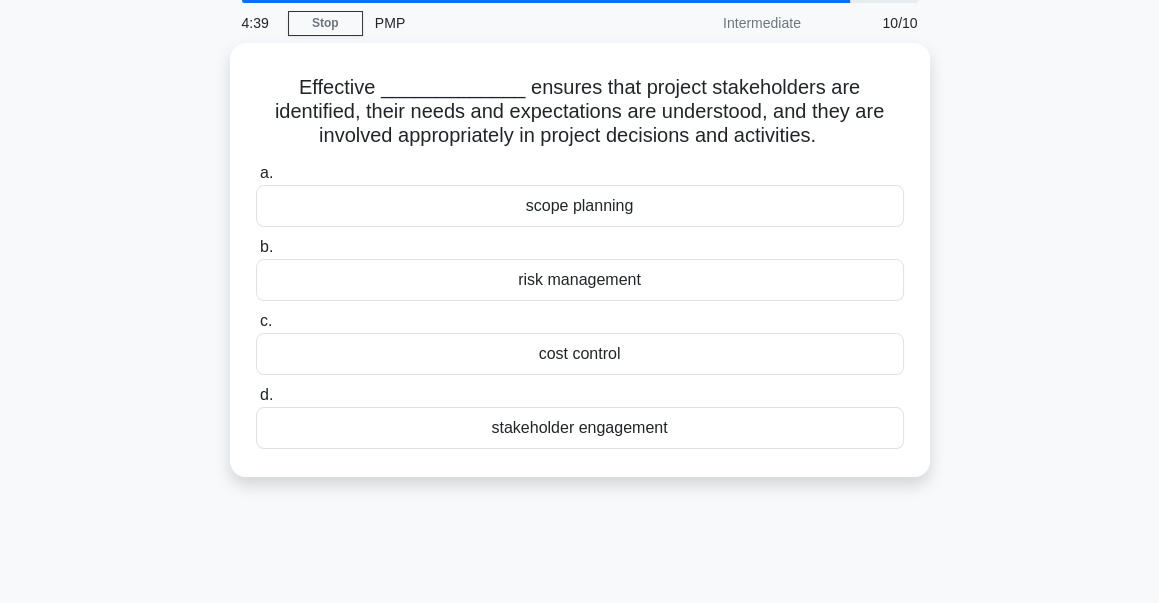 scroll, scrollTop: 0, scrollLeft: 0, axis: both 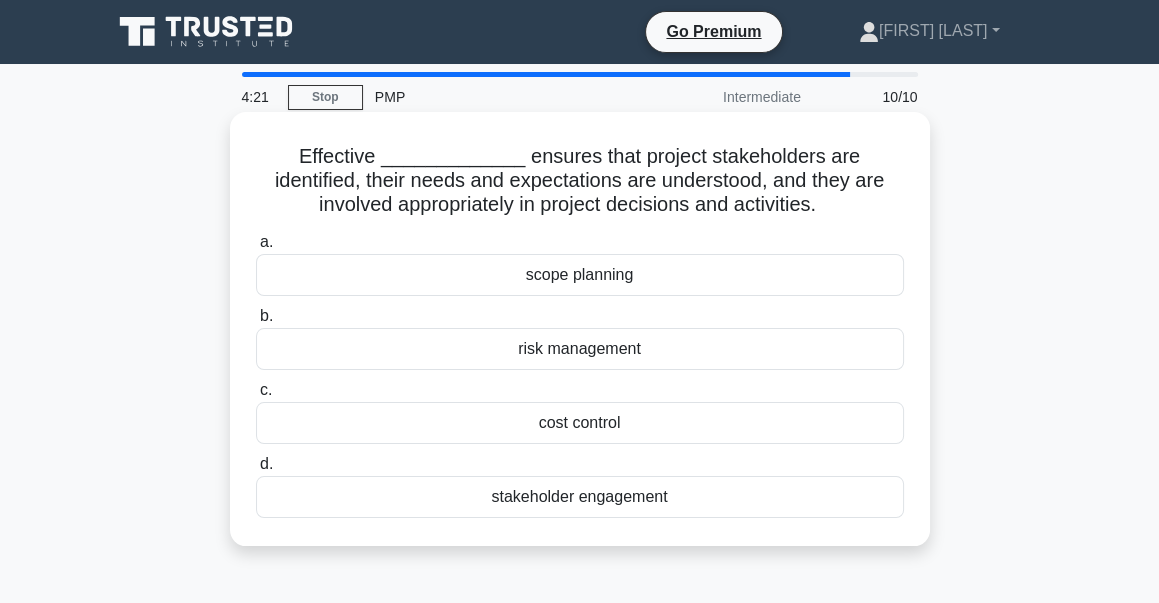 click on "scope planning" at bounding box center (580, 275) 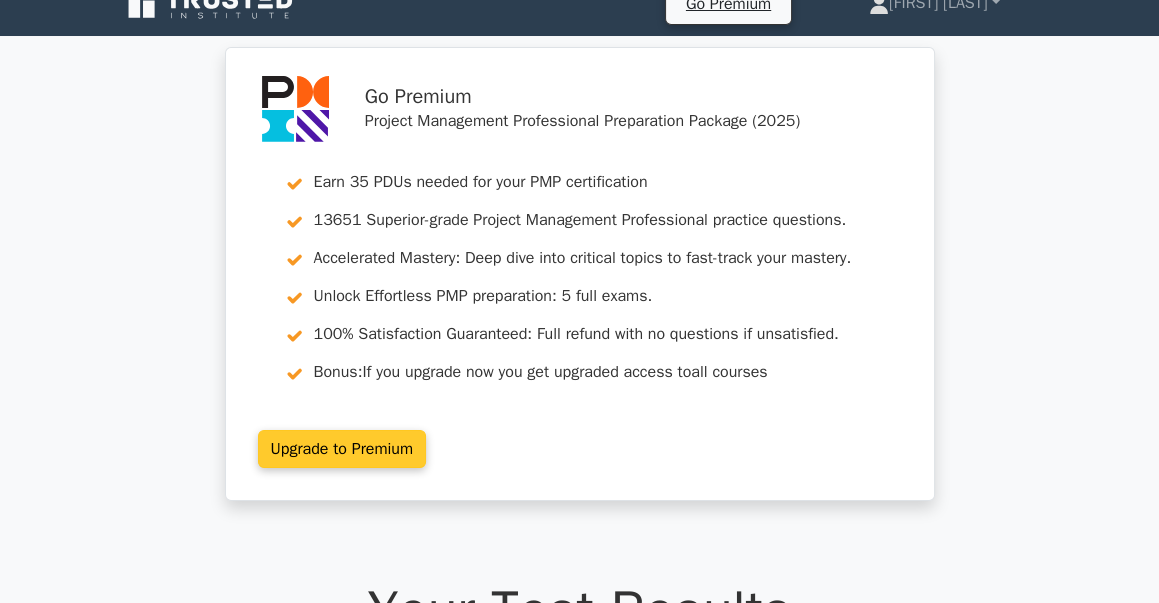 scroll, scrollTop: 0, scrollLeft: 0, axis: both 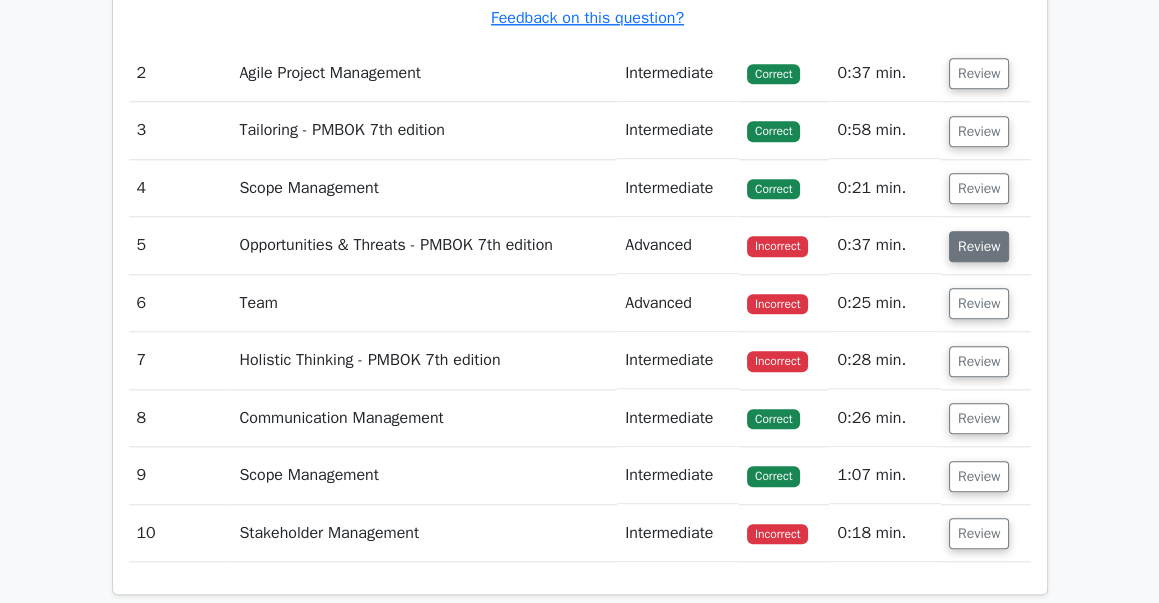 click on "Review" at bounding box center [979, 246] 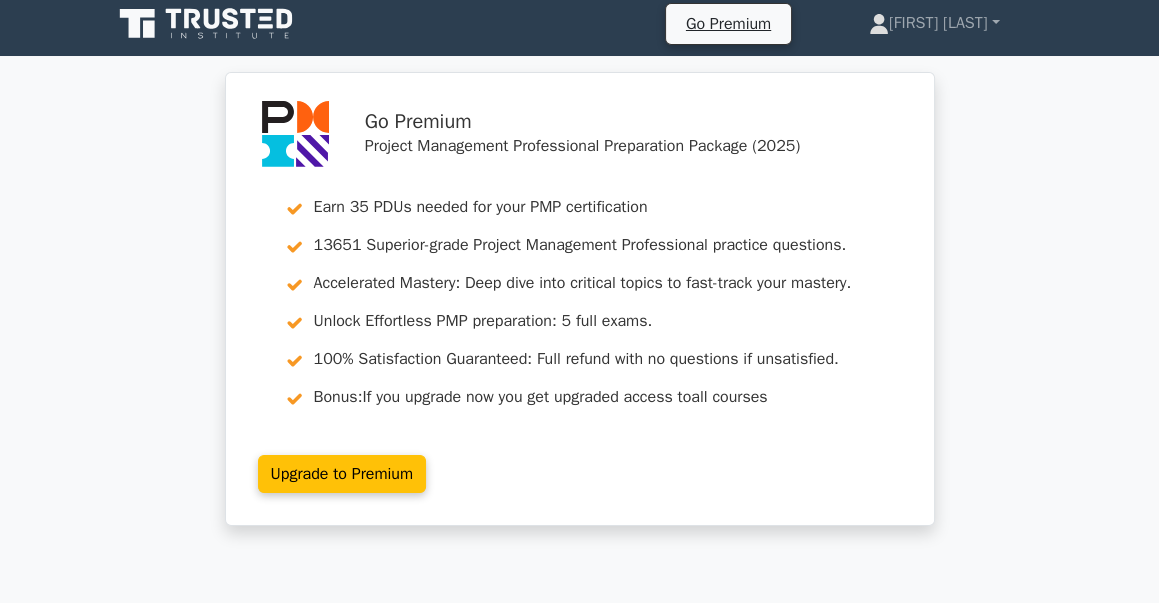 scroll, scrollTop: 0, scrollLeft: 0, axis: both 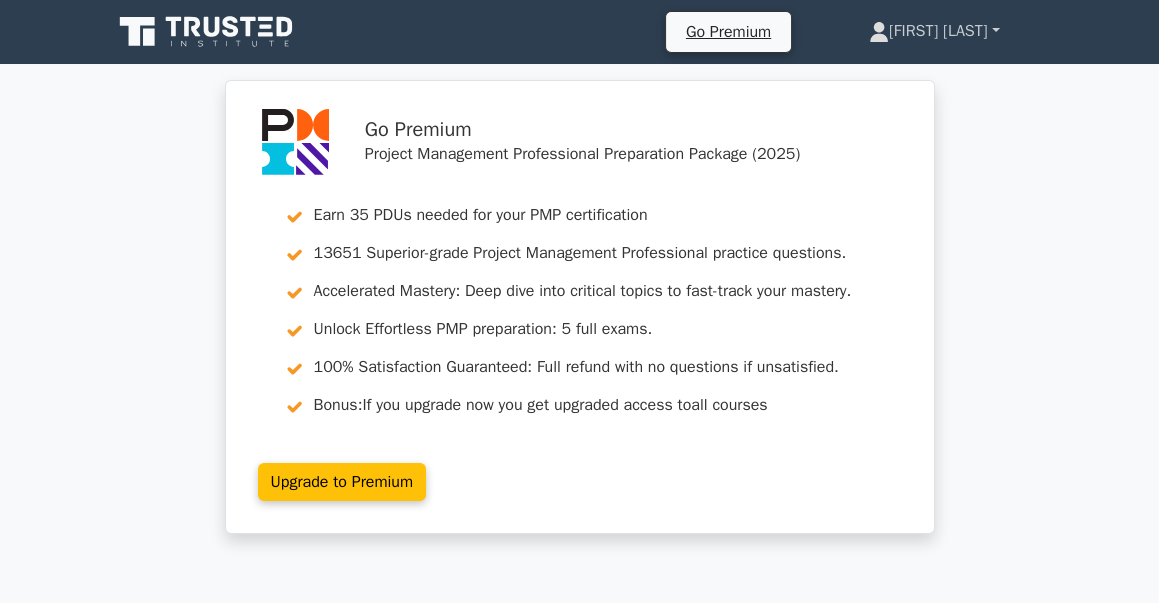 click on "[FIRST] [LAST]" at bounding box center [934, 31] 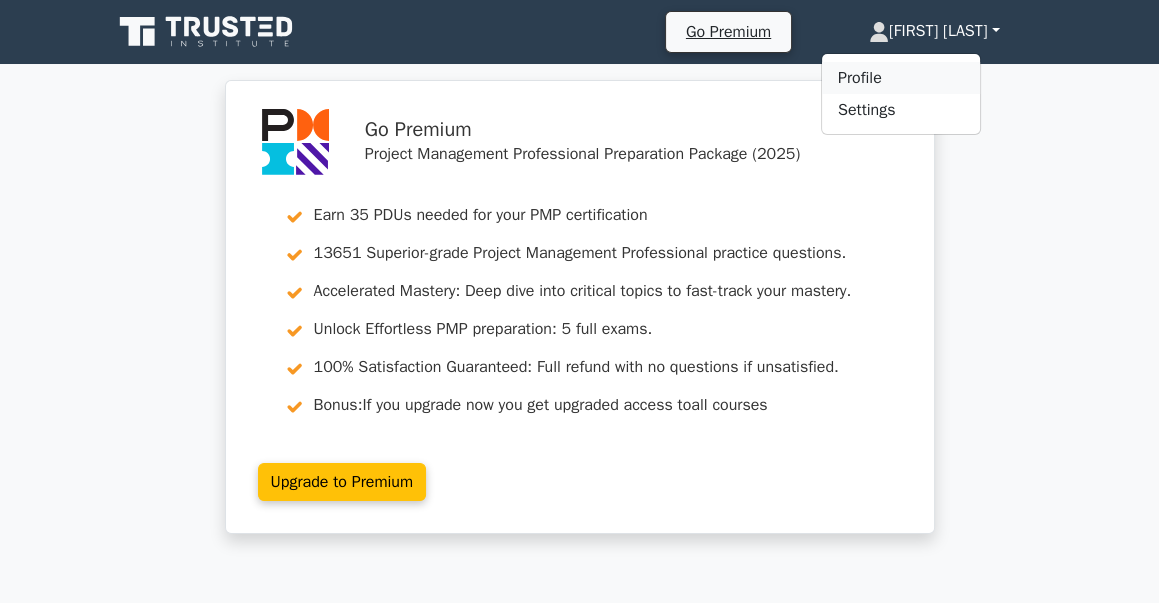 click on "Profile" at bounding box center (901, 78) 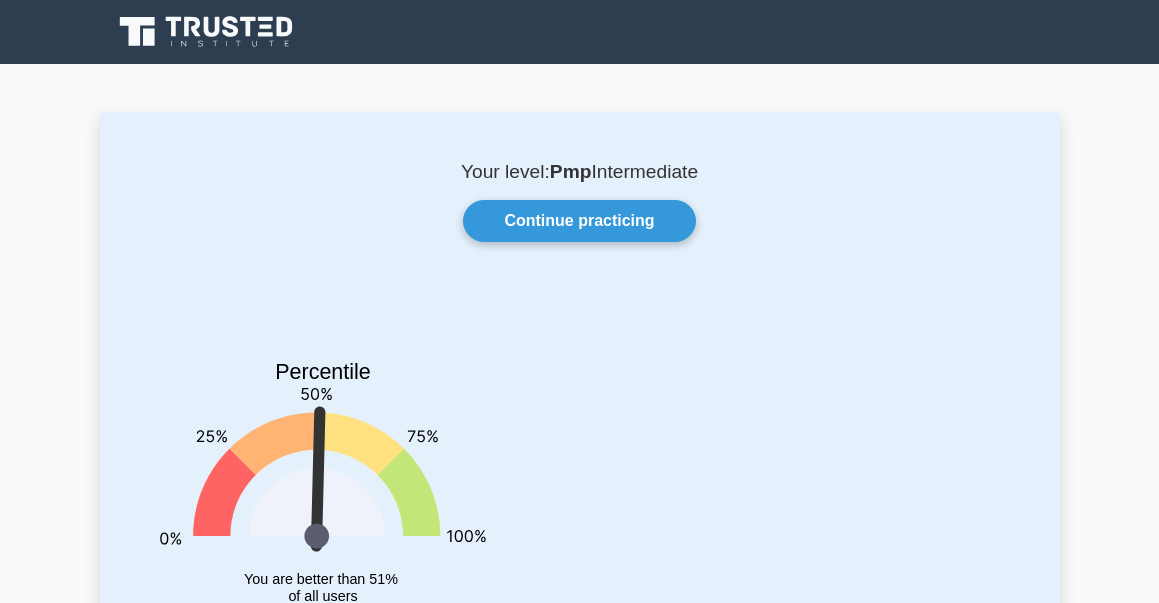 scroll, scrollTop: 0, scrollLeft: 0, axis: both 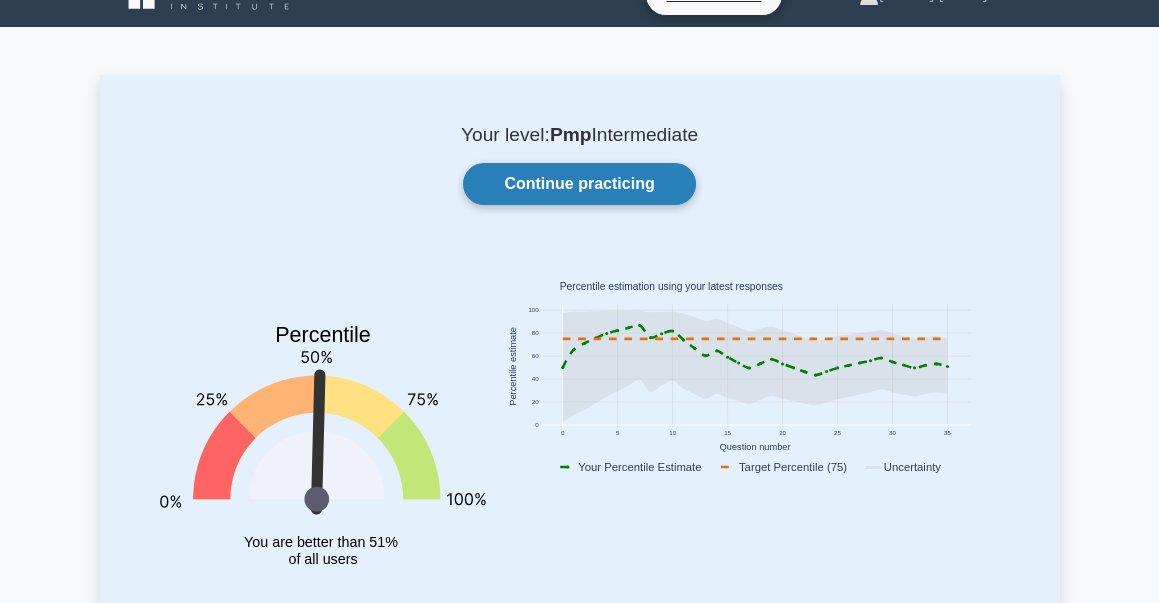 click on "Continue practicing" at bounding box center [579, 184] 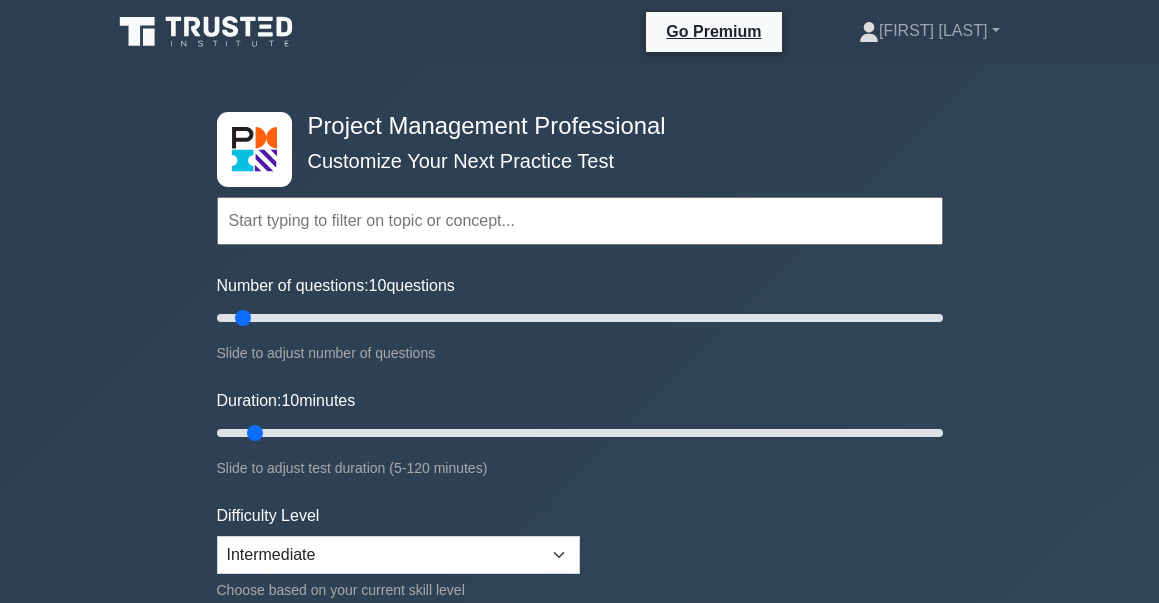 scroll, scrollTop: 0, scrollLeft: 0, axis: both 